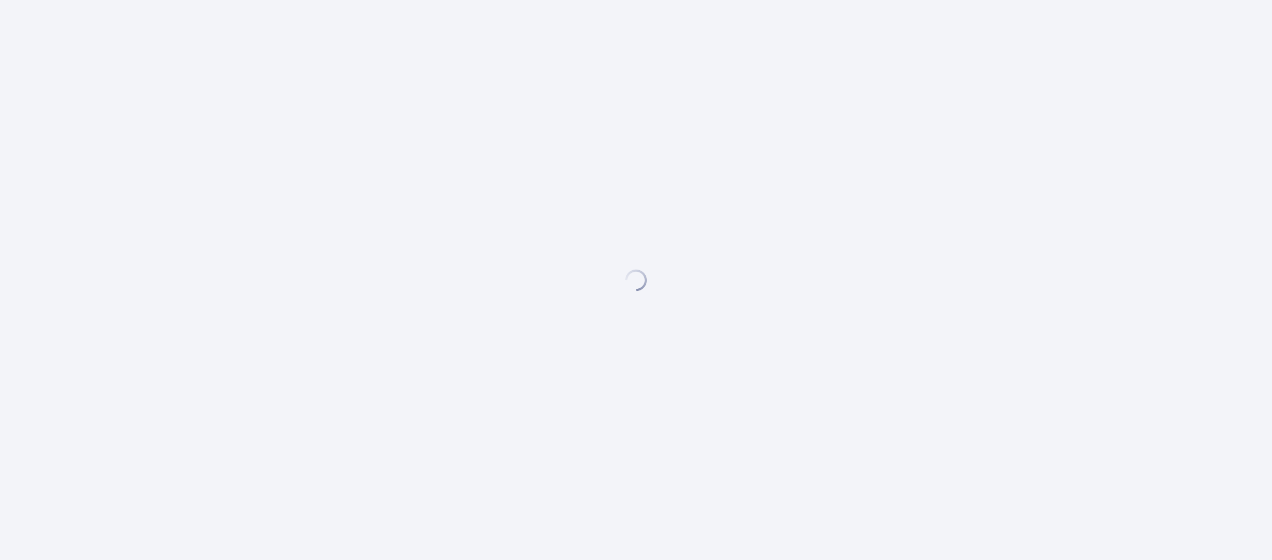 scroll, scrollTop: 0, scrollLeft: 0, axis: both 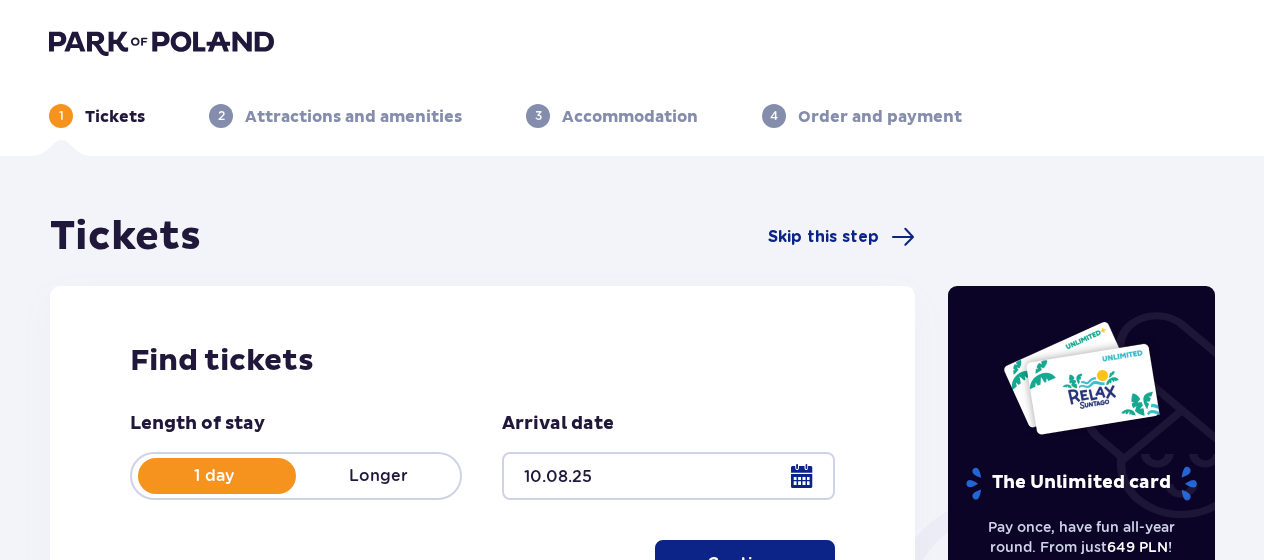 click at bounding box center (668, 476) 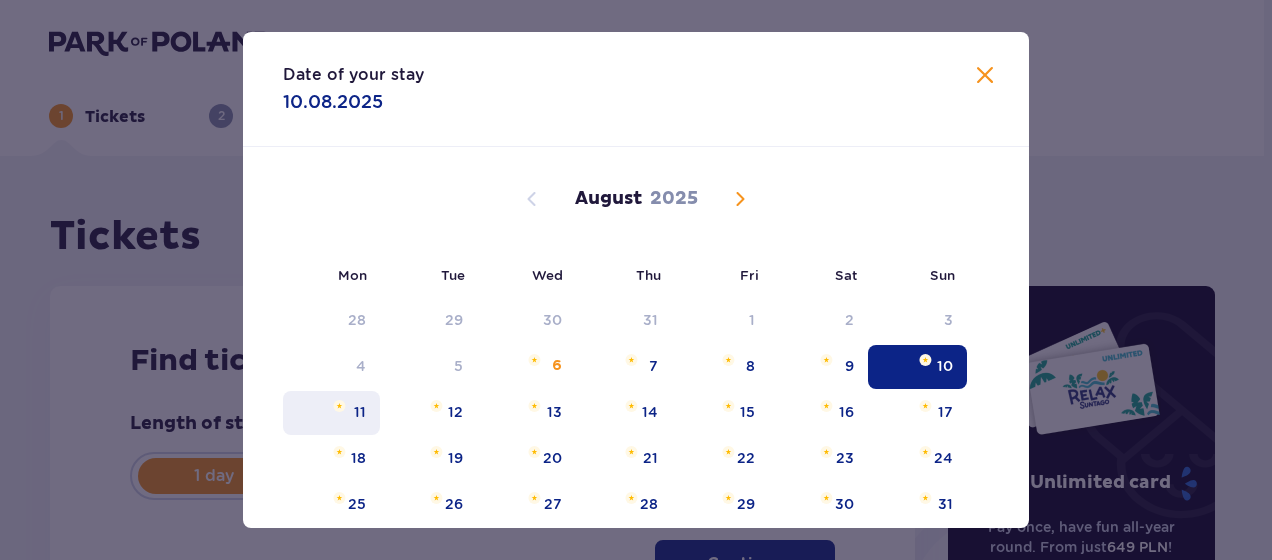 click on "11" at bounding box center [360, 412] 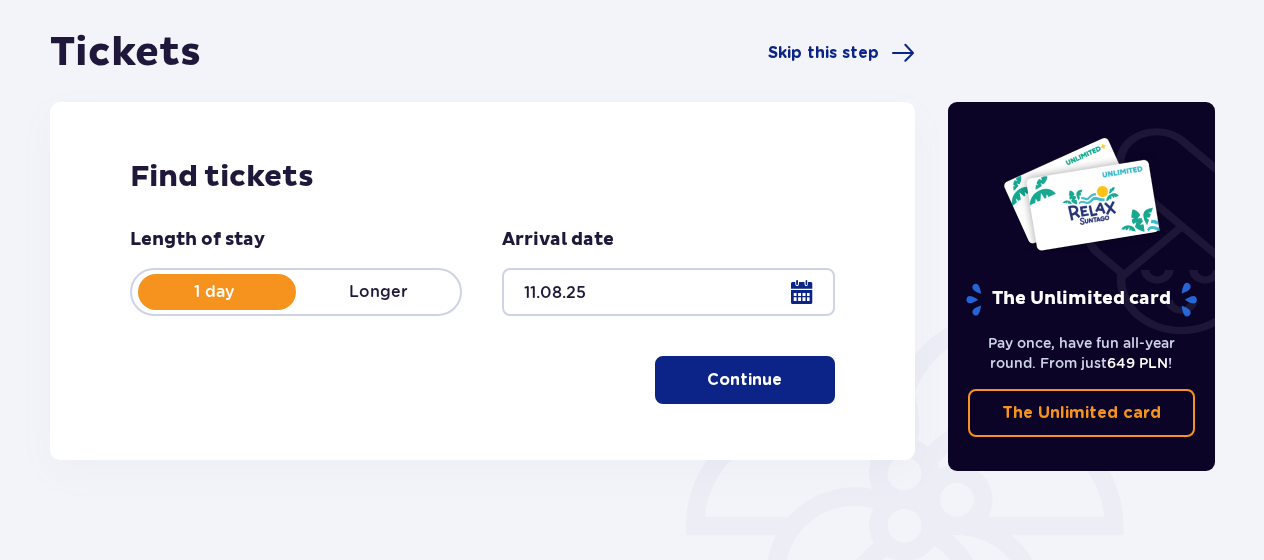 scroll, scrollTop: 300, scrollLeft: 0, axis: vertical 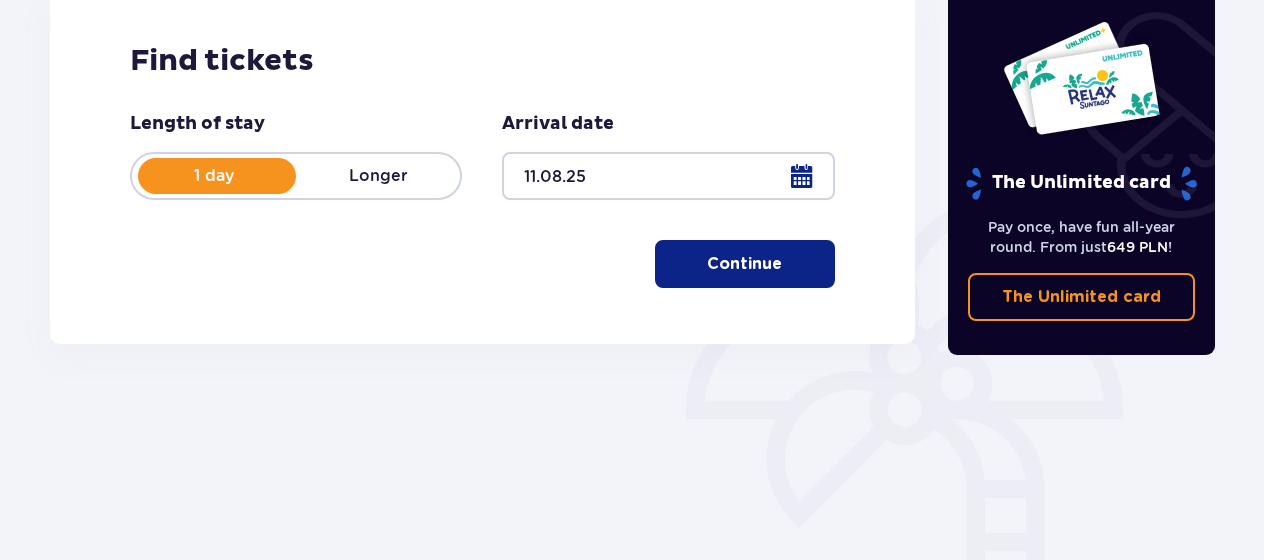 click on "Continue" at bounding box center (744, 264) 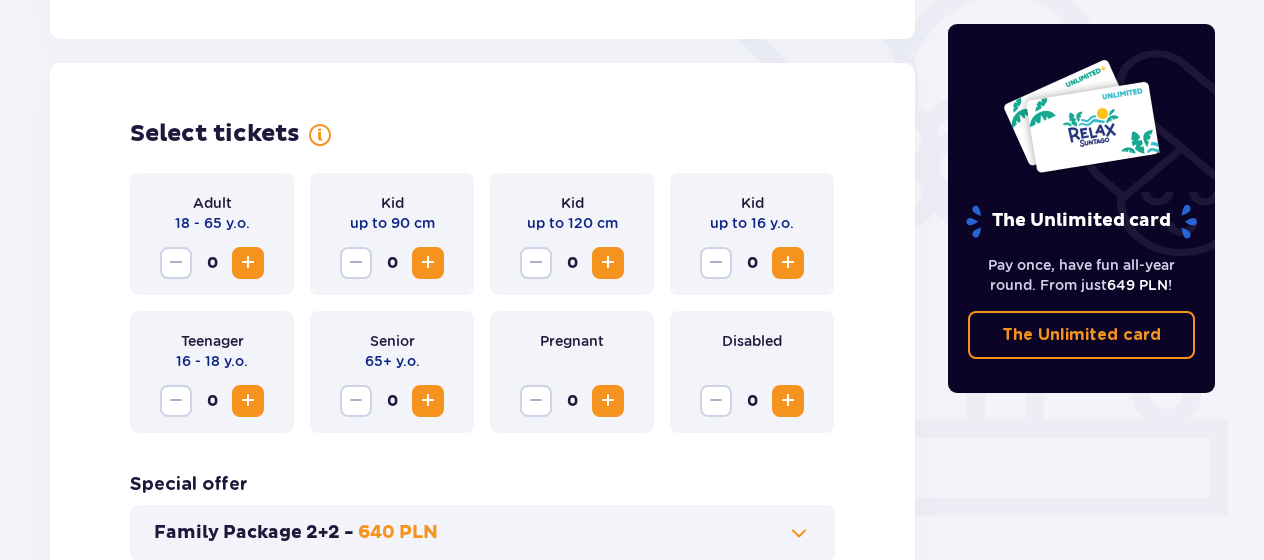 scroll, scrollTop: 556, scrollLeft: 0, axis: vertical 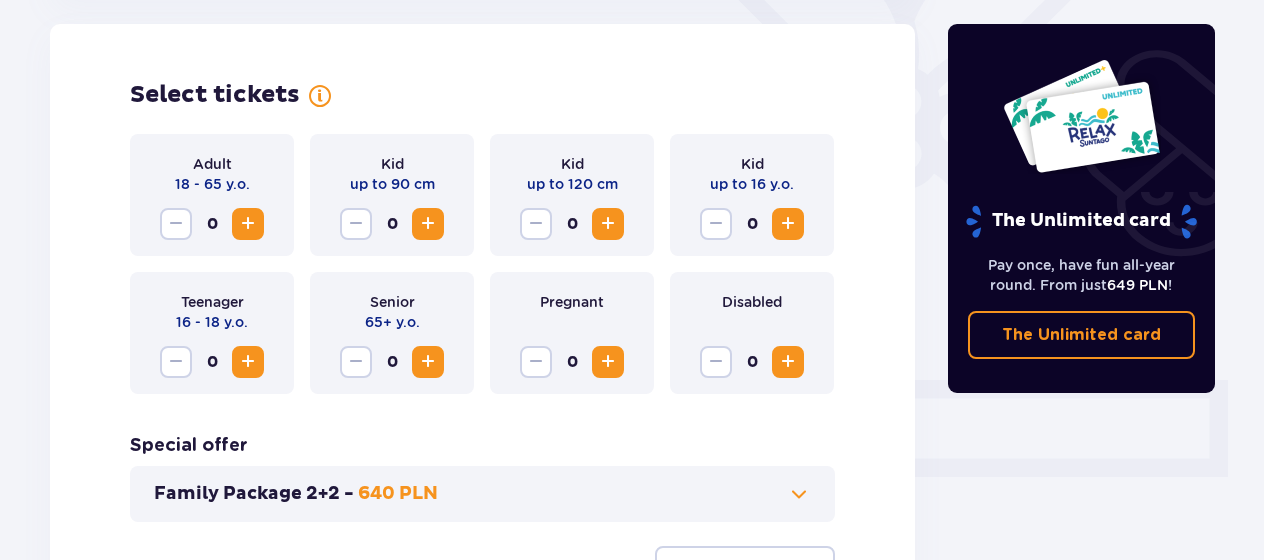 click at bounding box center [248, 224] 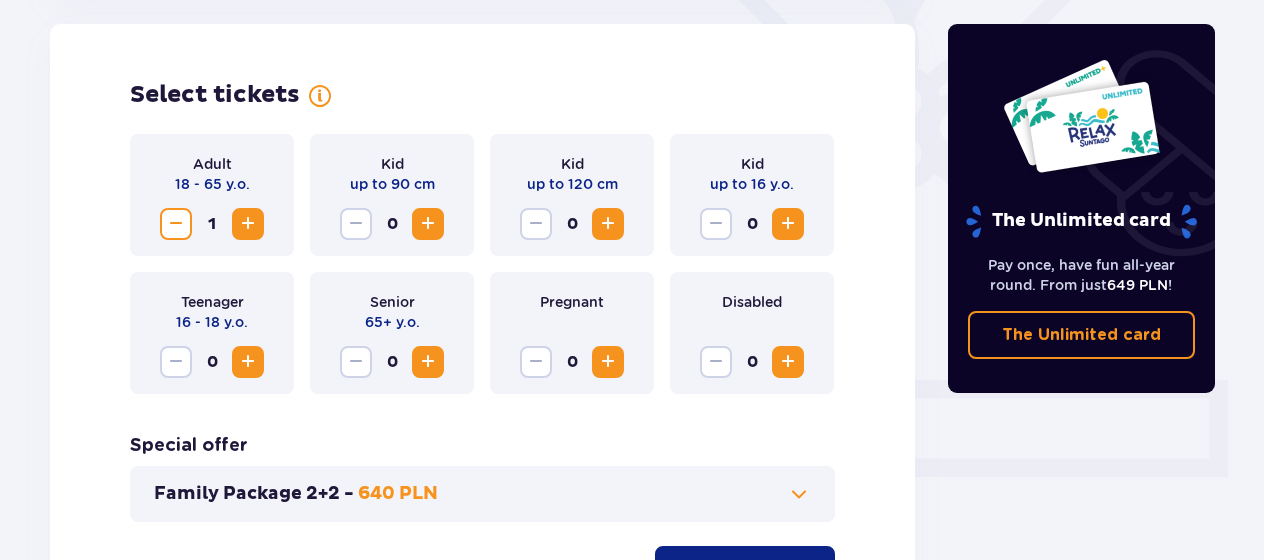 click at bounding box center [248, 224] 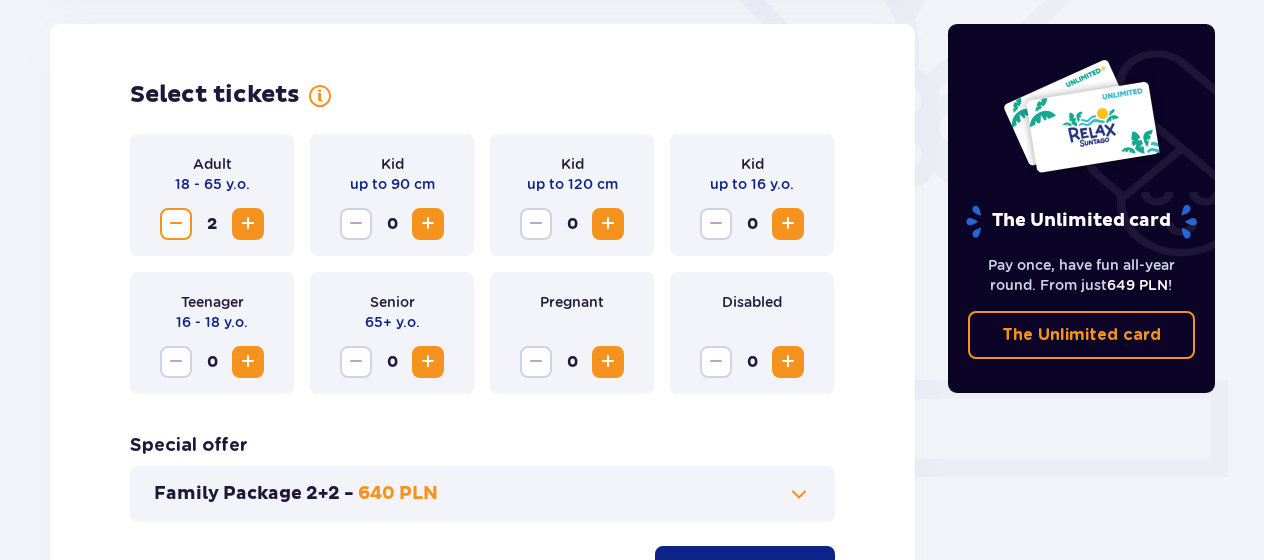 click at bounding box center (248, 362) 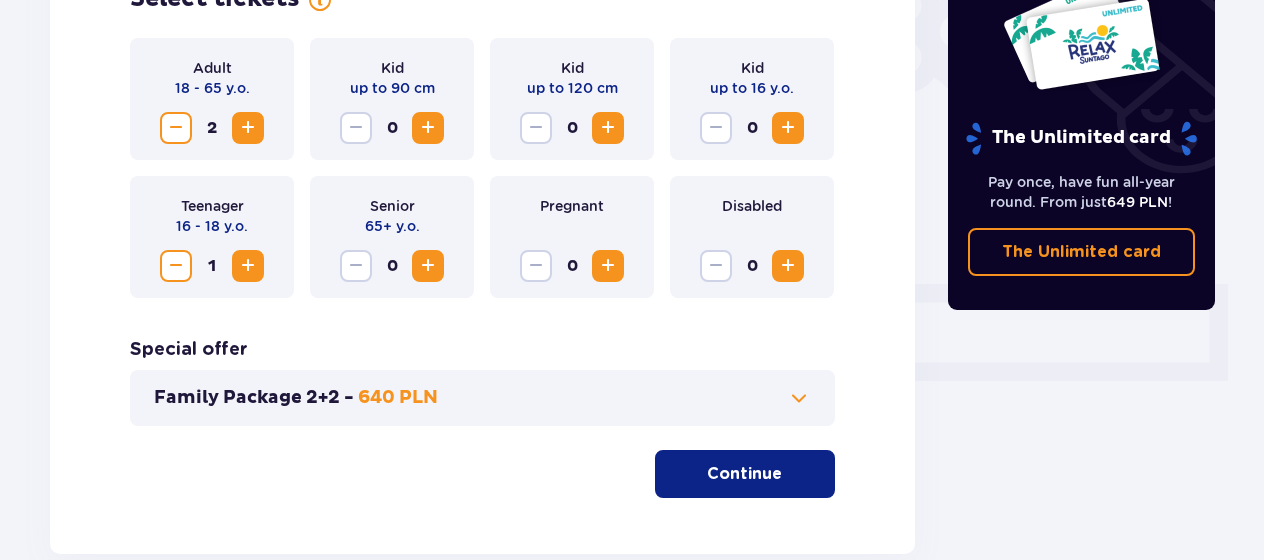 scroll, scrollTop: 766, scrollLeft: 0, axis: vertical 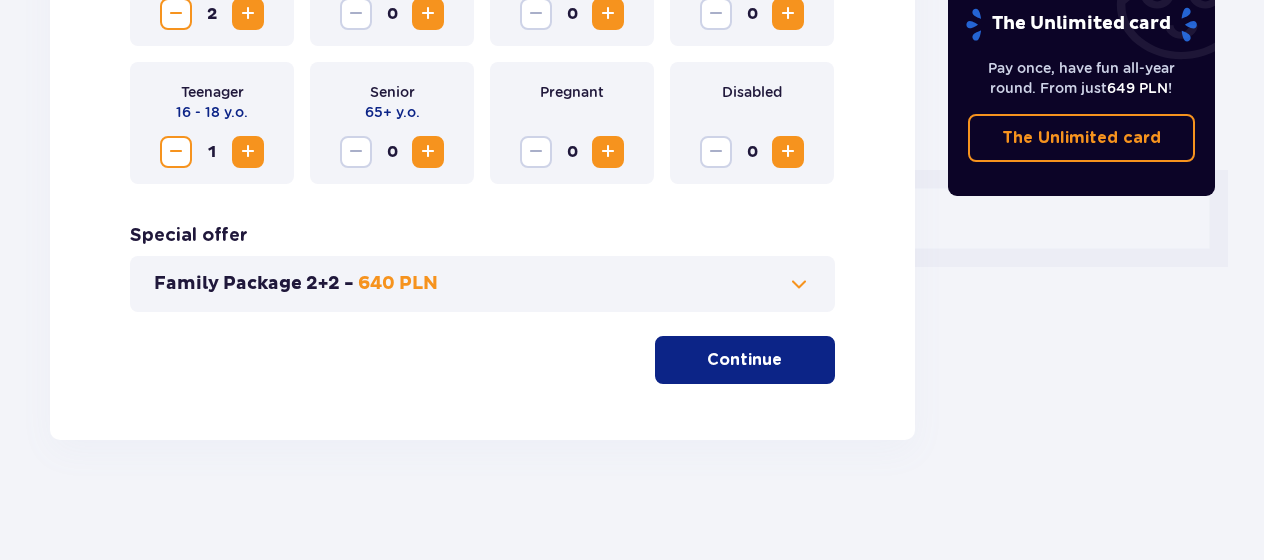 click on "Continue" at bounding box center [745, 360] 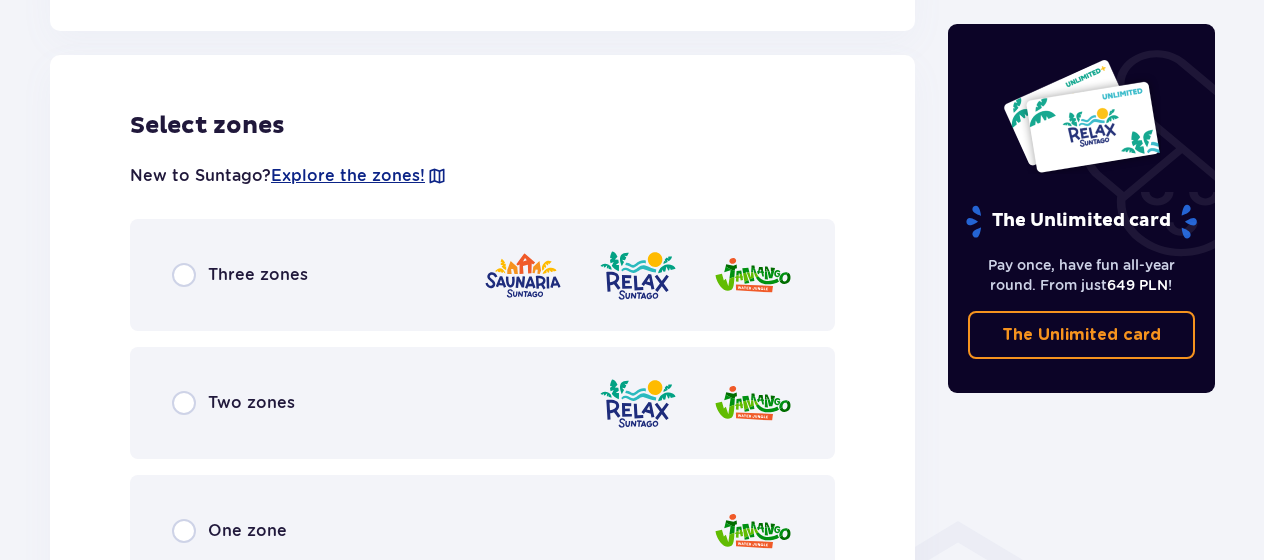 scroll, scrollTop: 1110, scrollLeft: 0, axis: vertical 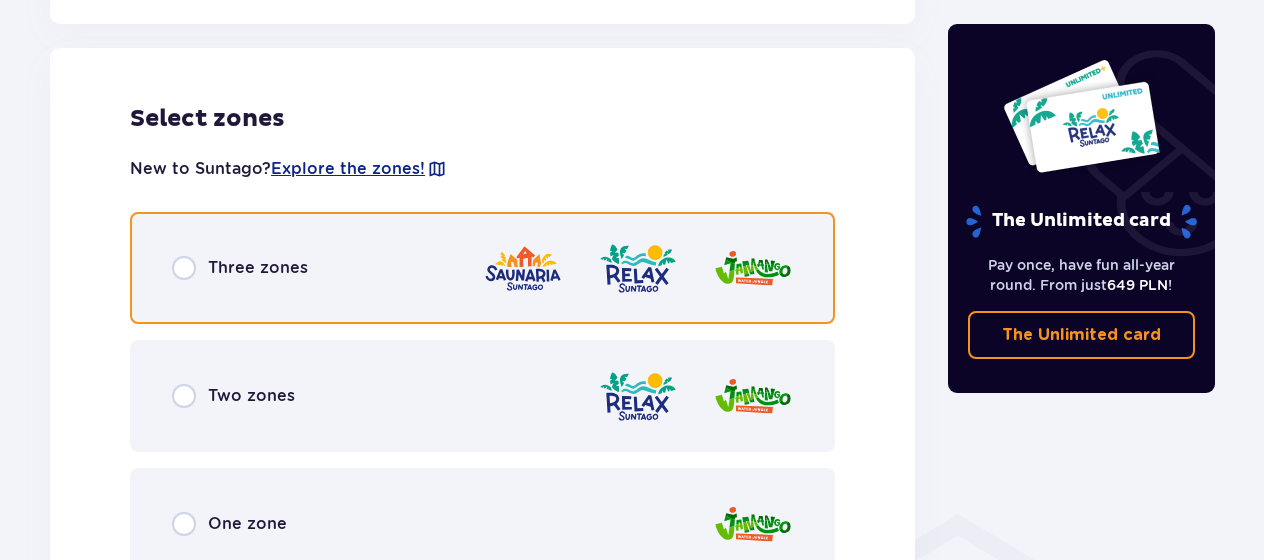 click at bounding box center (184, 268) 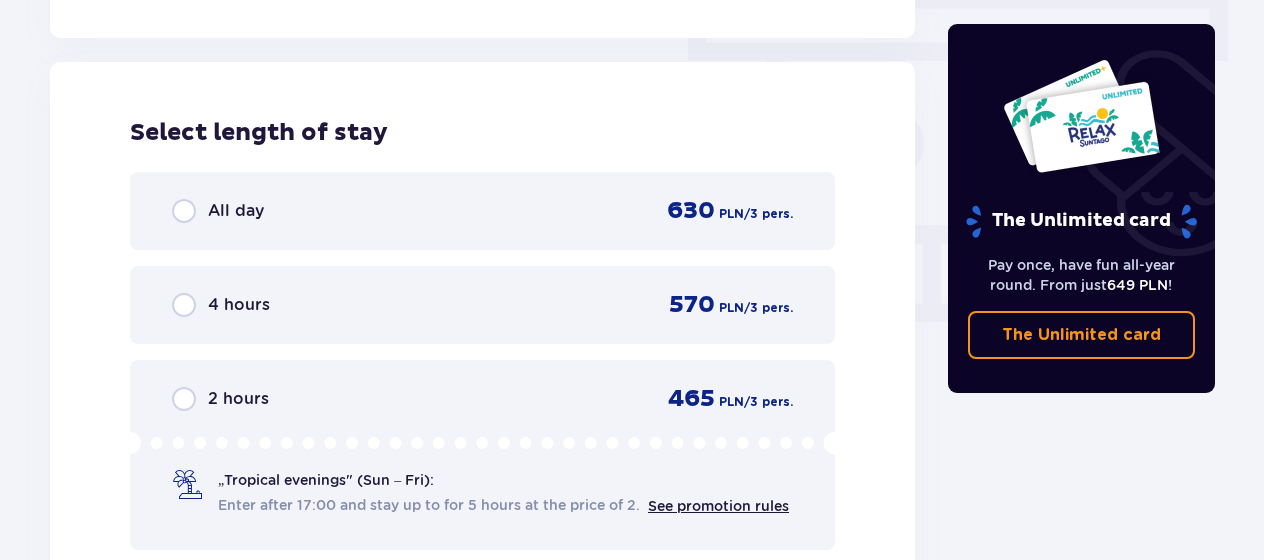 scroll, scrollTop: 1806, scrollLeft: 0, axis: vertical 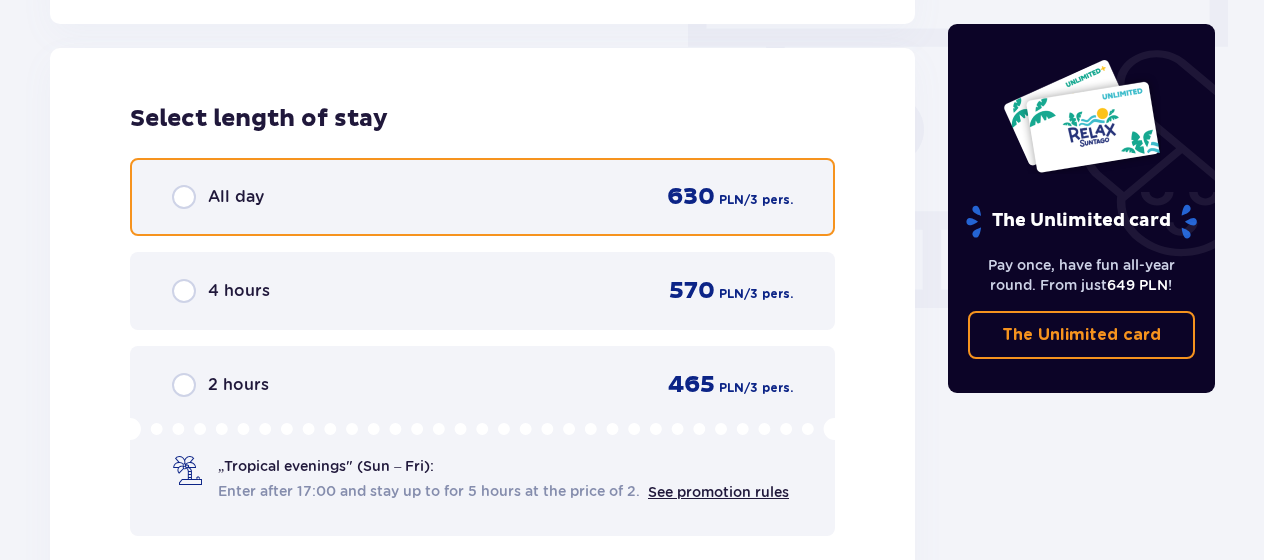 click at bounding box center [184, 197] 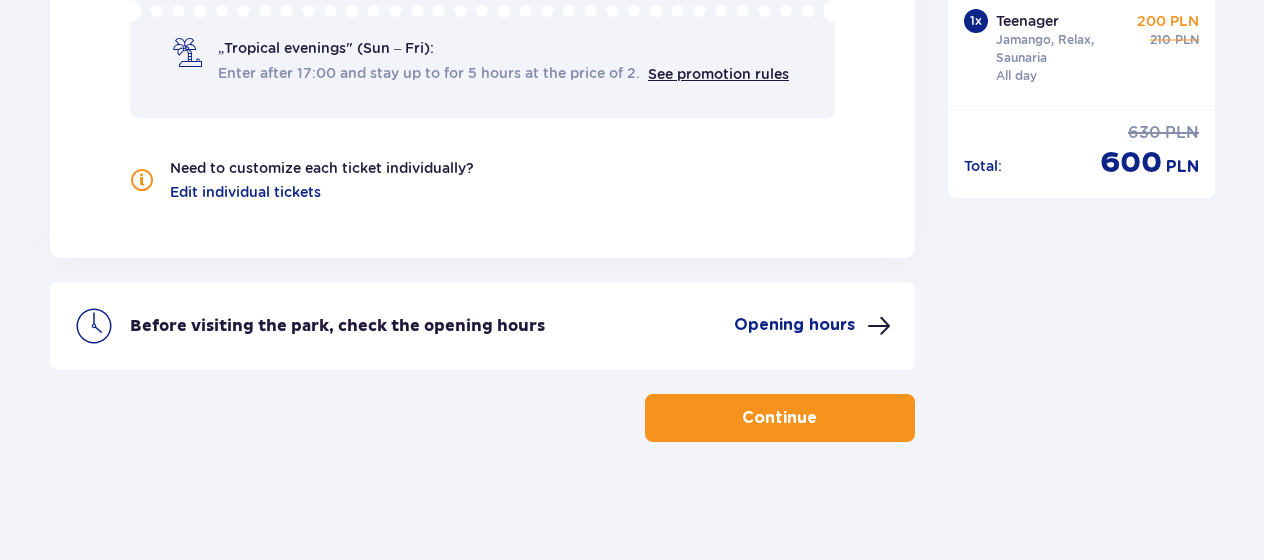 scroll, scrollTop: 2226, scrollLeft: 0, axis: vertical 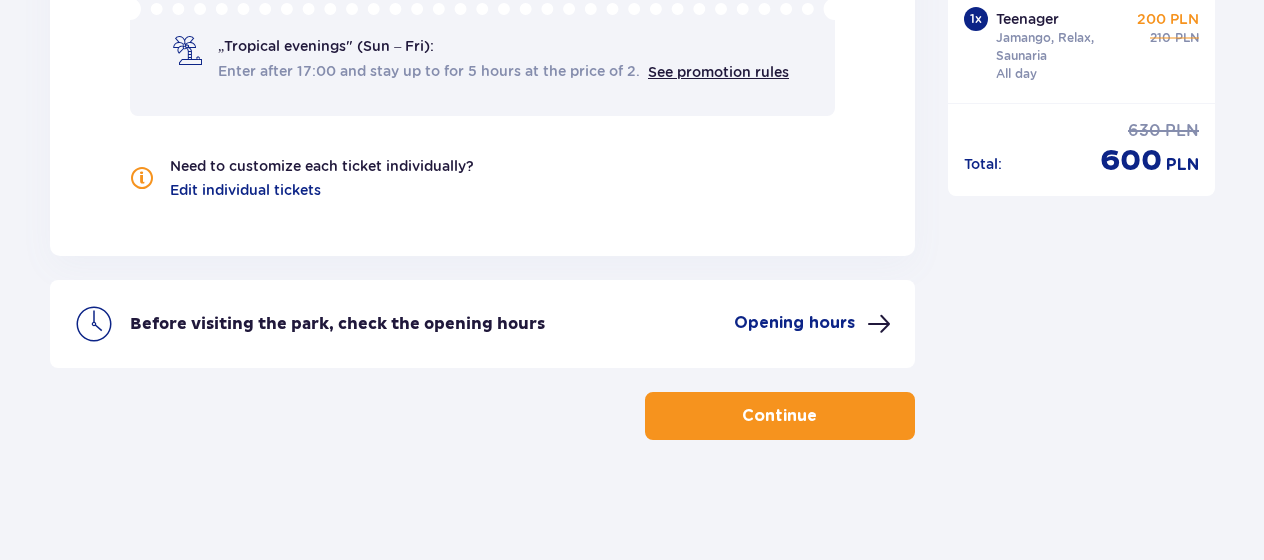 click on "Continue" at bounding box center (779, 416) 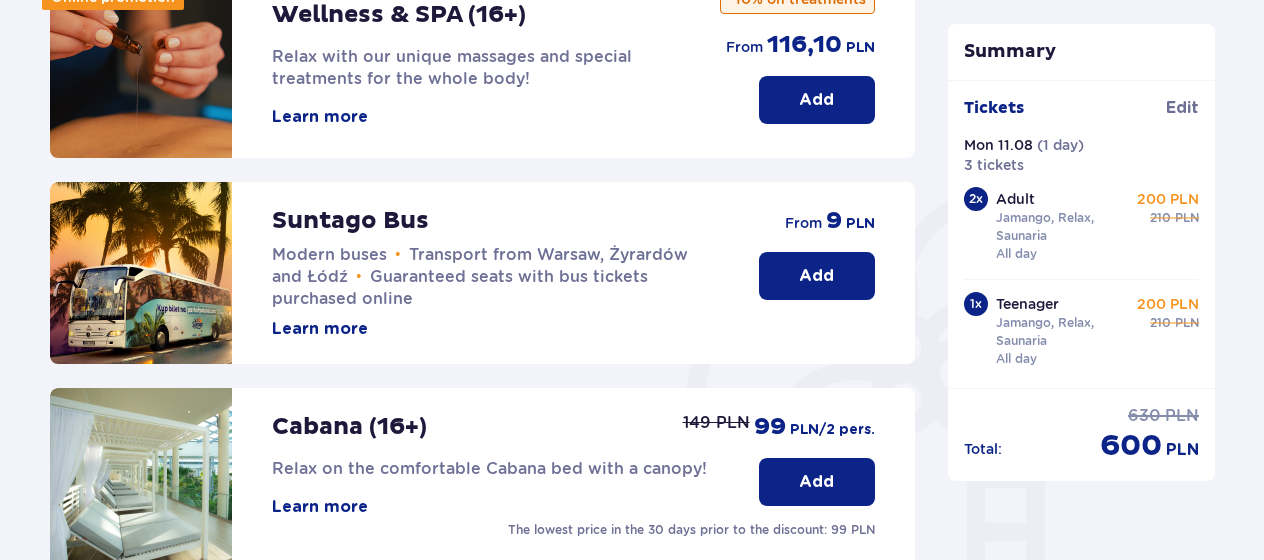 scroll, scrollTop: 100, scrollLeft: 0, axis: vertical 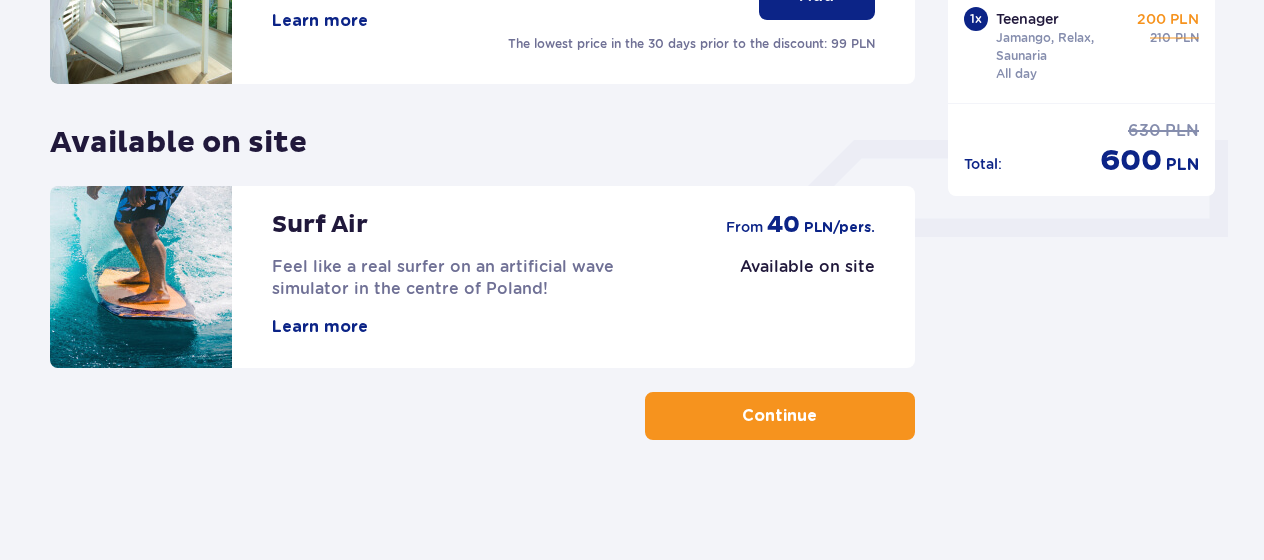 click at bounding box center (821, 416) 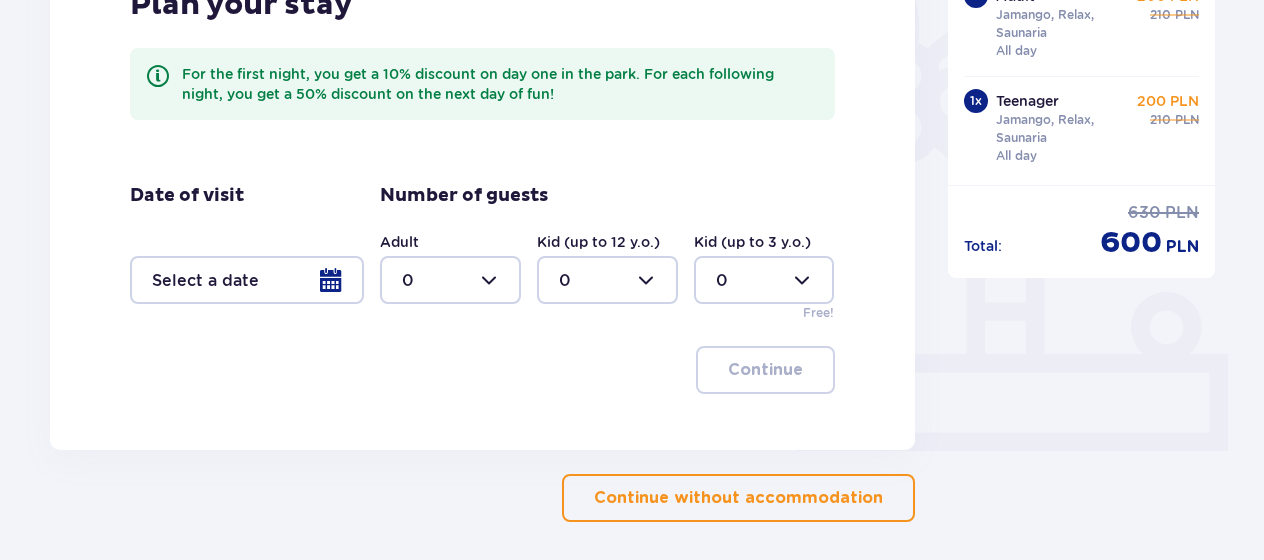 scroll, scrollTop: 664, scrollLeft: 0, axis: vertical 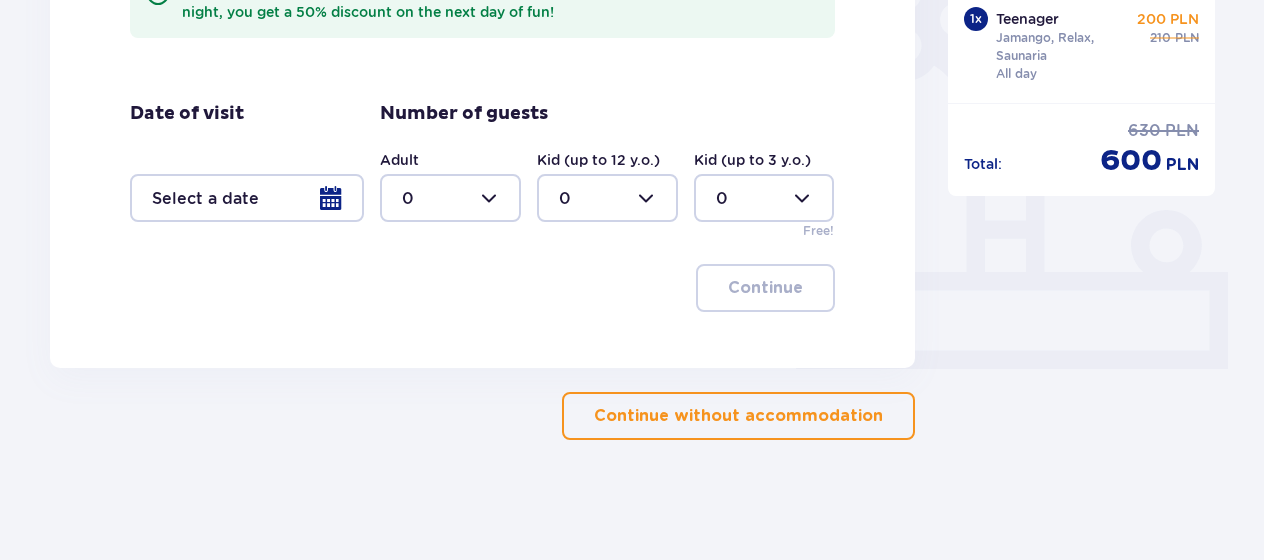click on "Continue without accommodation" at bounding box center [738, 416] 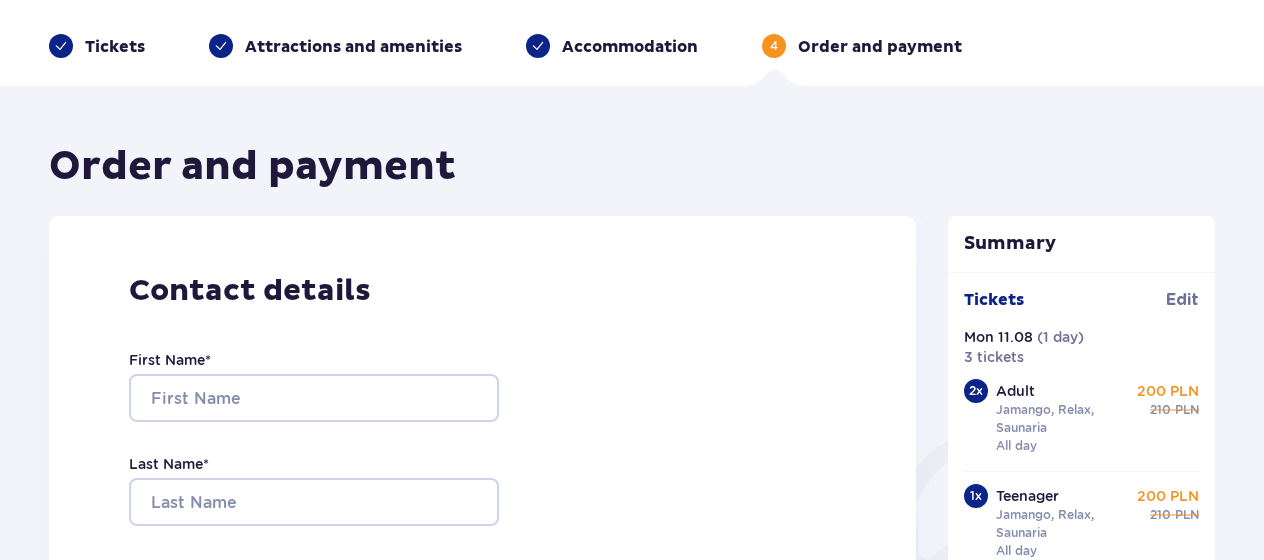 scroll, scrollTop: 200, scrollLeft: 0, axis: vertical 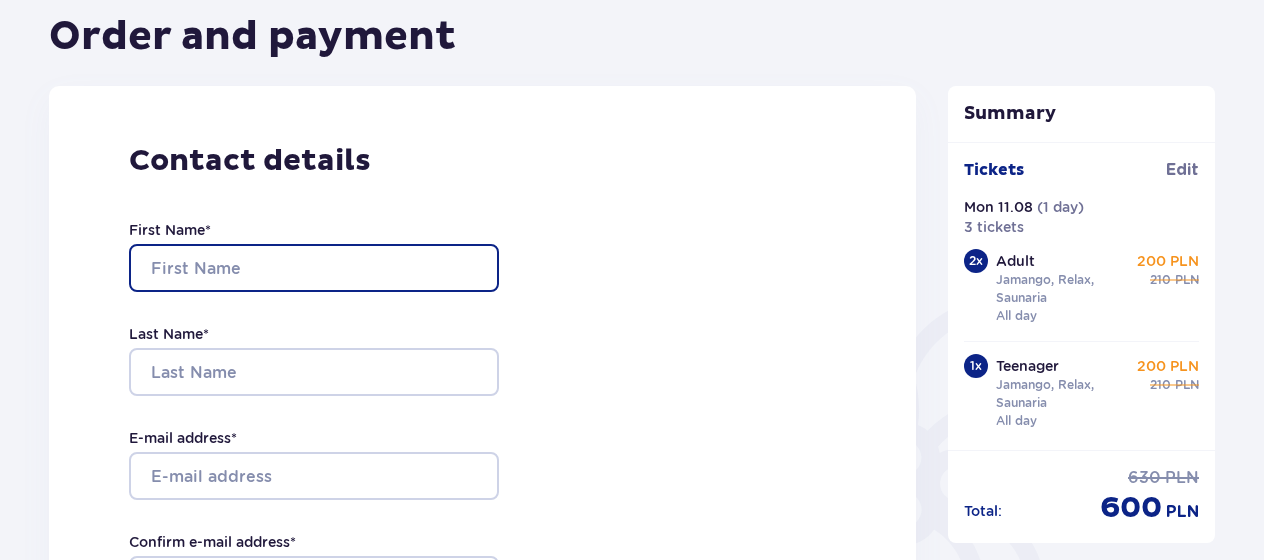 click on "First Name *" at bounding box center (314, 268) 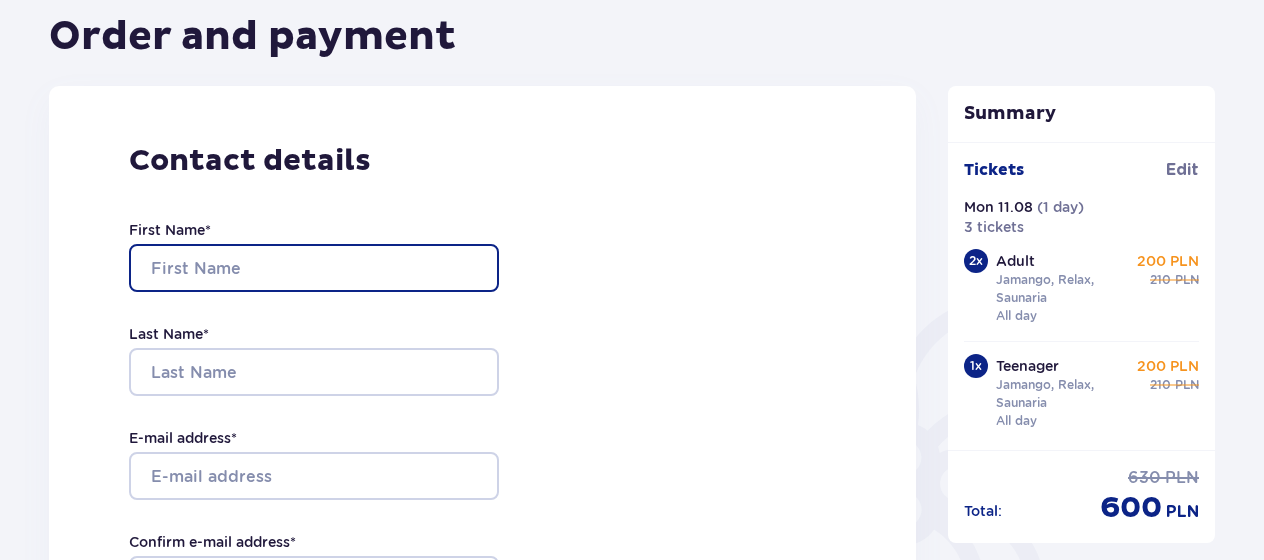 type on "[FIRST]" 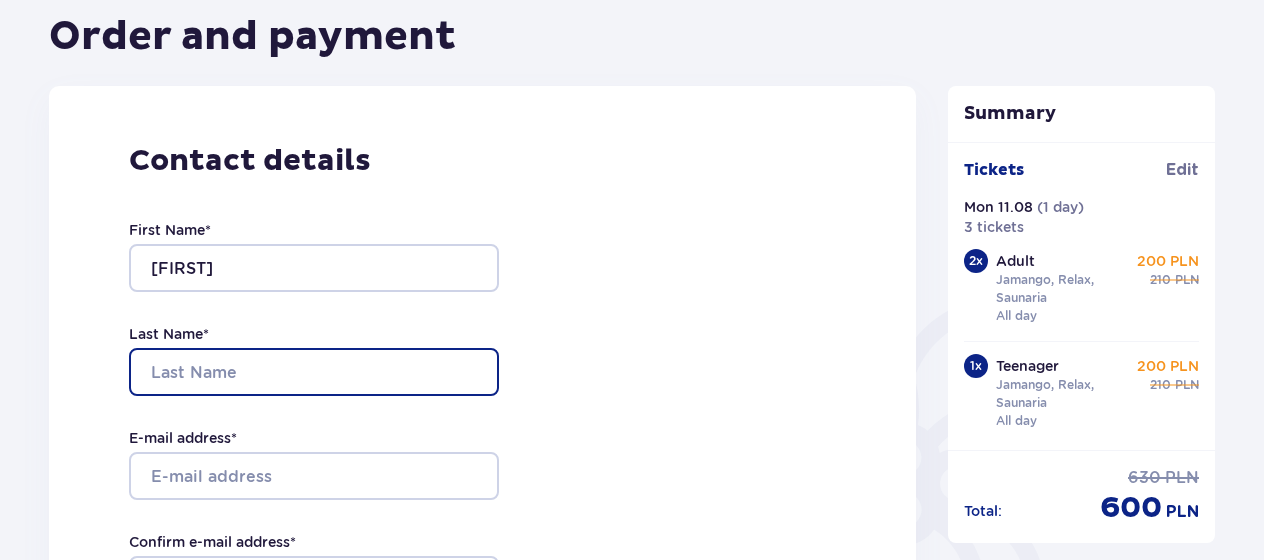 type on "Krivans" 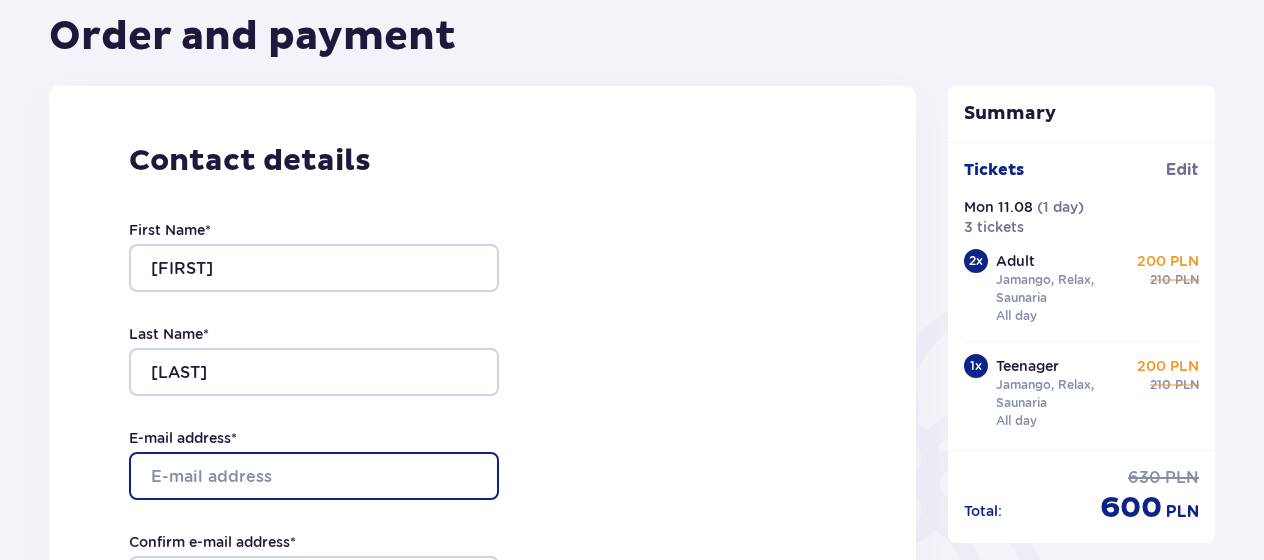 type on "[EMAIL]" 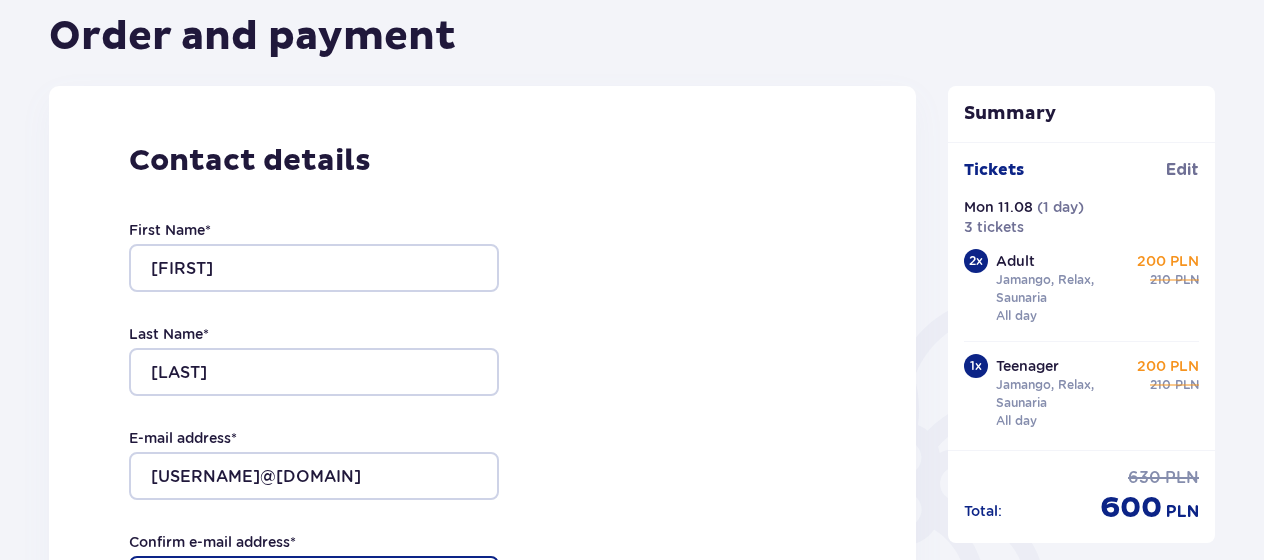 type on "[EMAIL]" 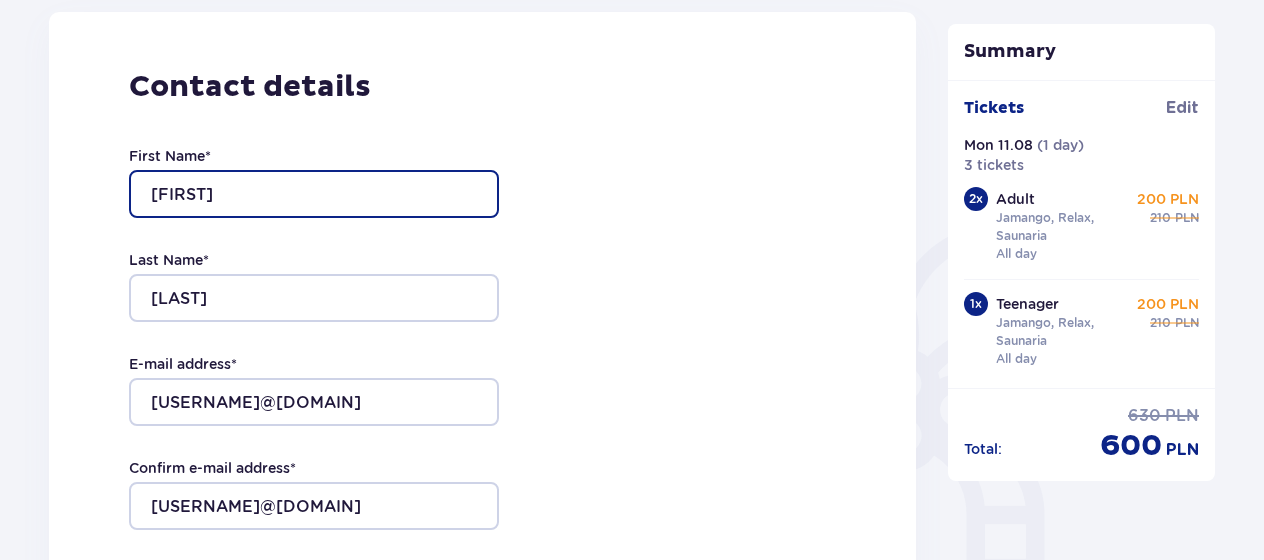 scroll, scrollTop: 500, scrollLeft: 0, axis: vertical 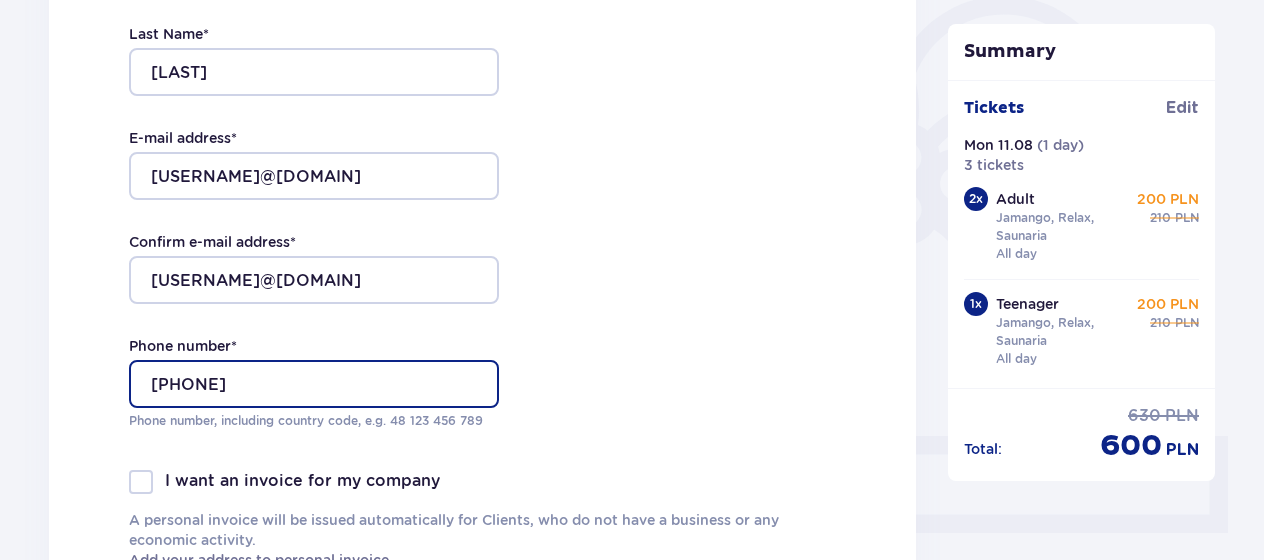 click on "[PHONE]" at bounding box center [314, 384] 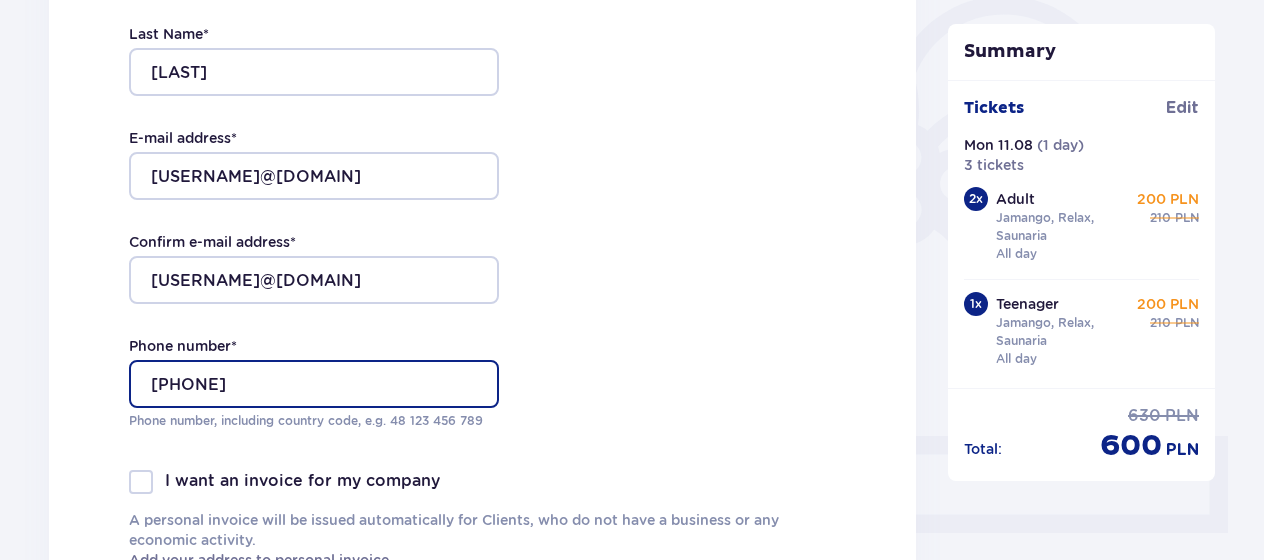 click on "[PHONE]" at bounding box center (314, 384) 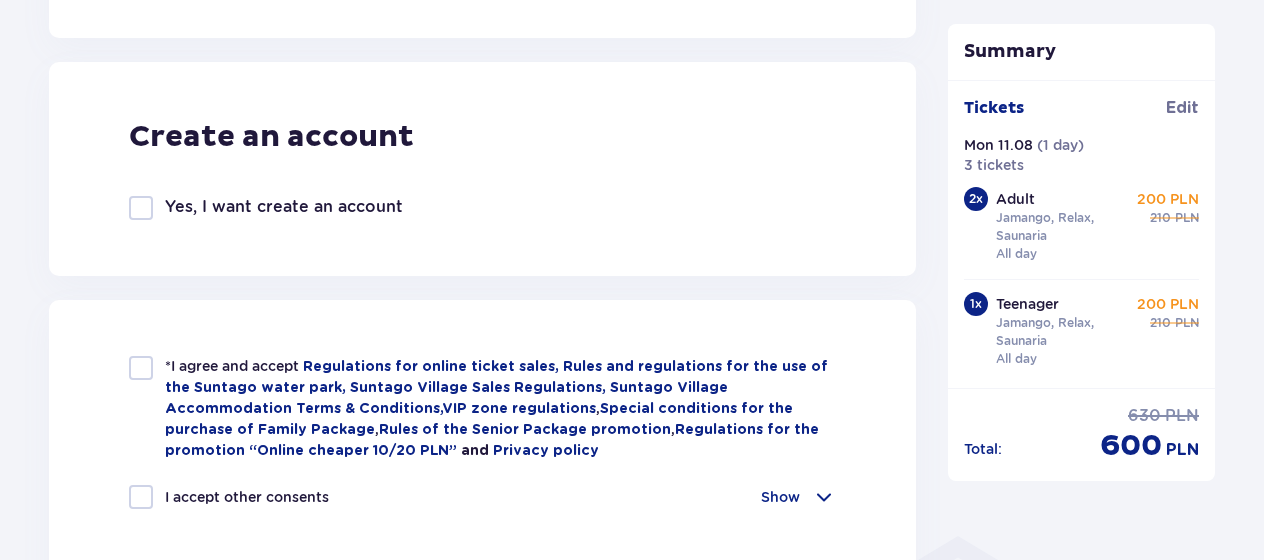 scroll, scrollTop: 1200, scrollLeft: 0, axis: vertical 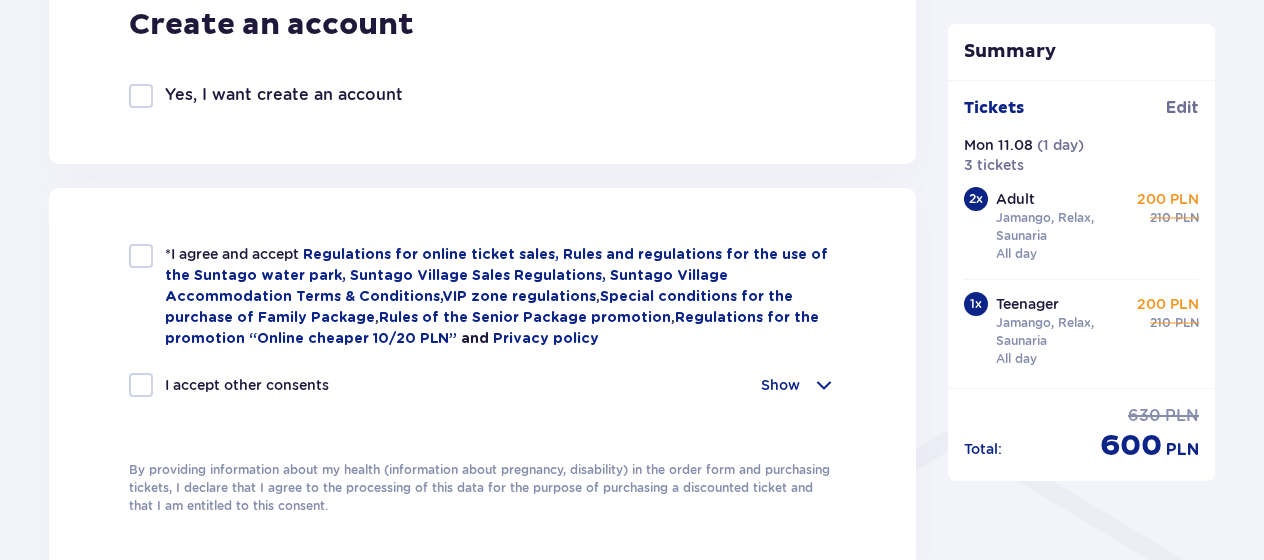 type on "[PHONE]" 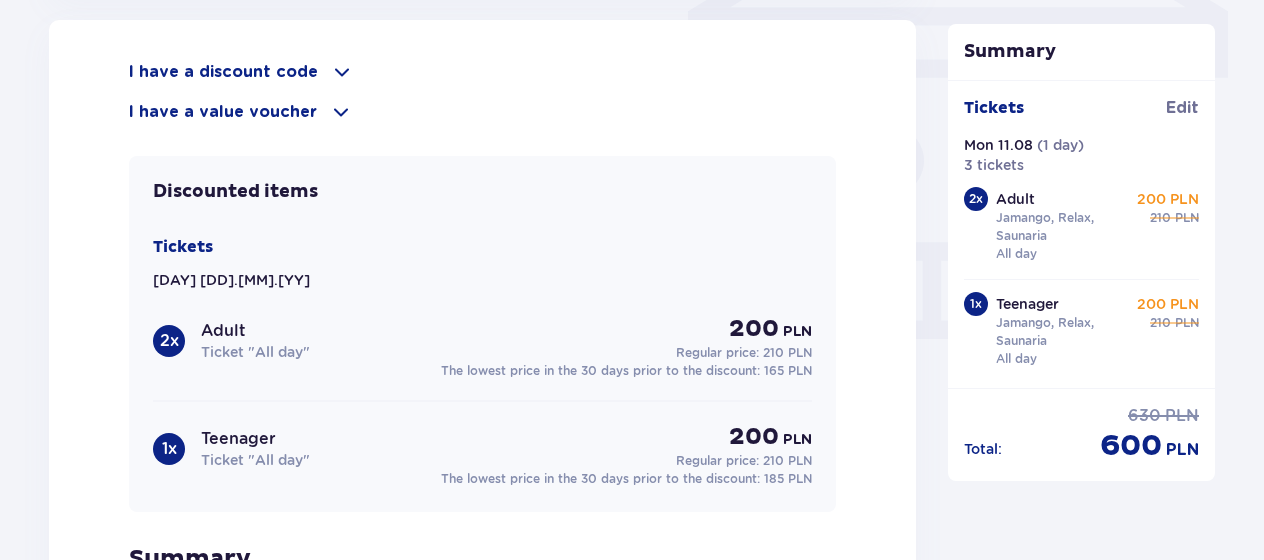 scroll, scrollTop: 2100, scrollLeft: 0, axis: vertical 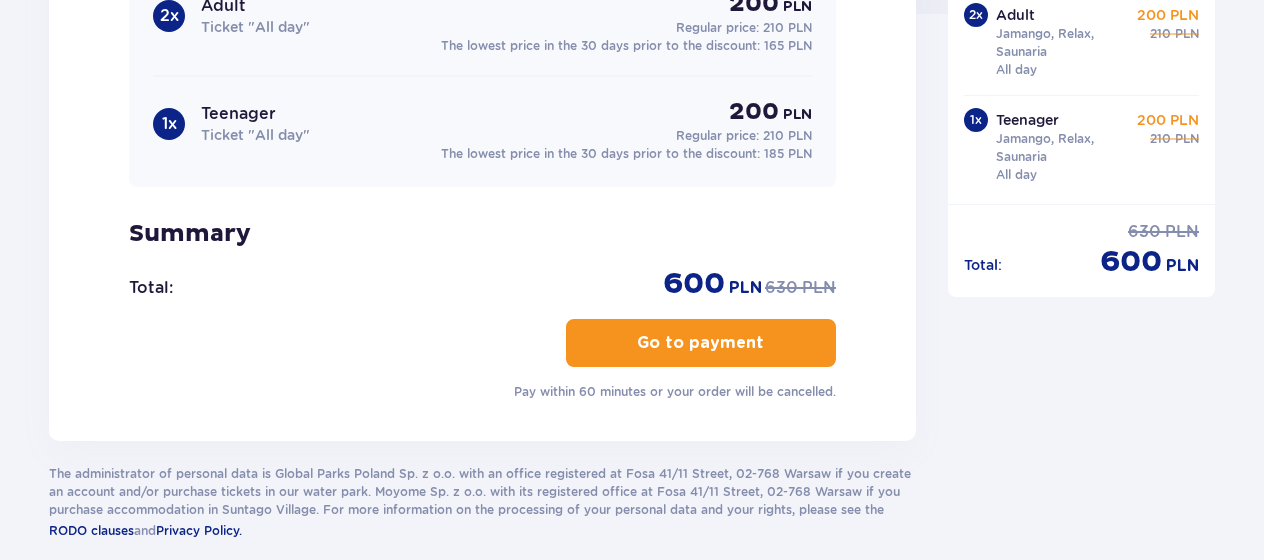 click on "Go to payment" at bounding box center (700, 343) 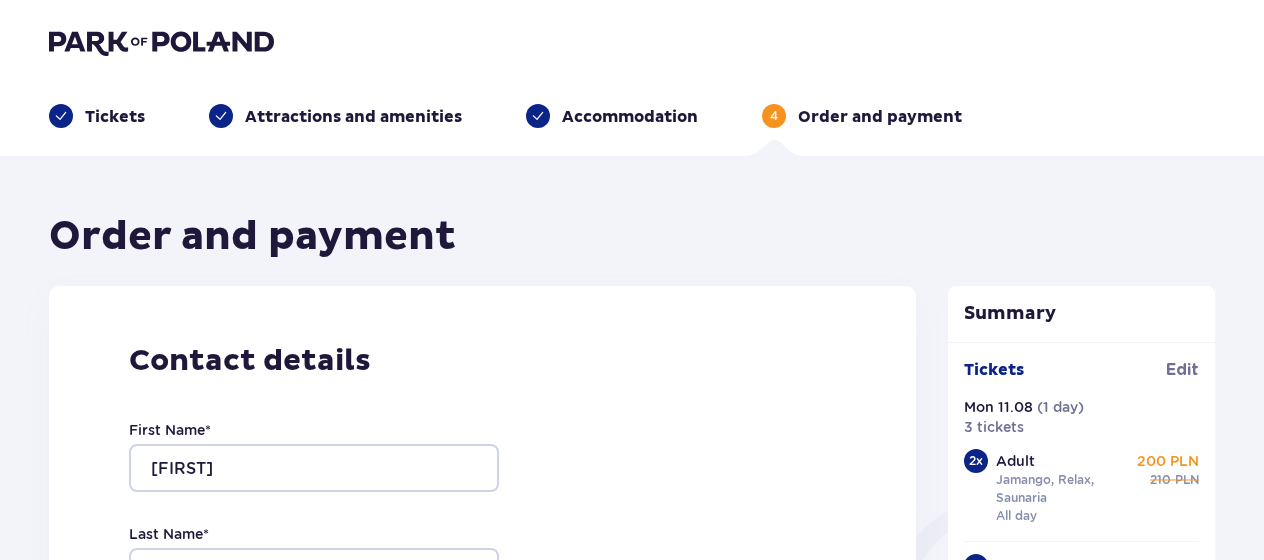 scroll, scrollTop: 100, scrollLeft: 0, axis: vertical 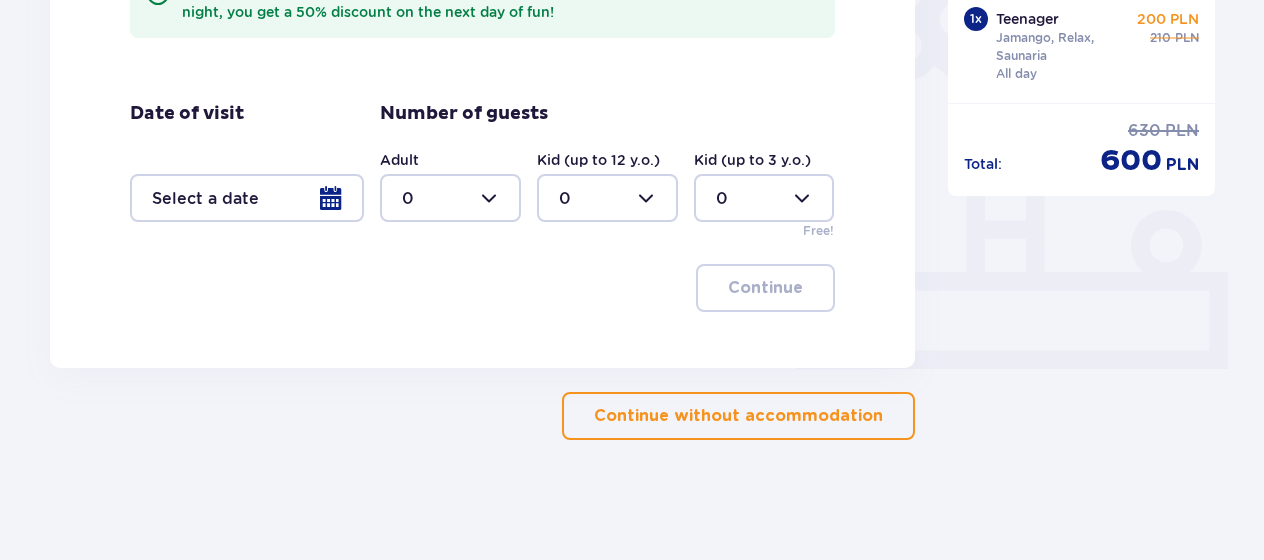 click on "Continue without accommodation" at bounding box center [738, 416] 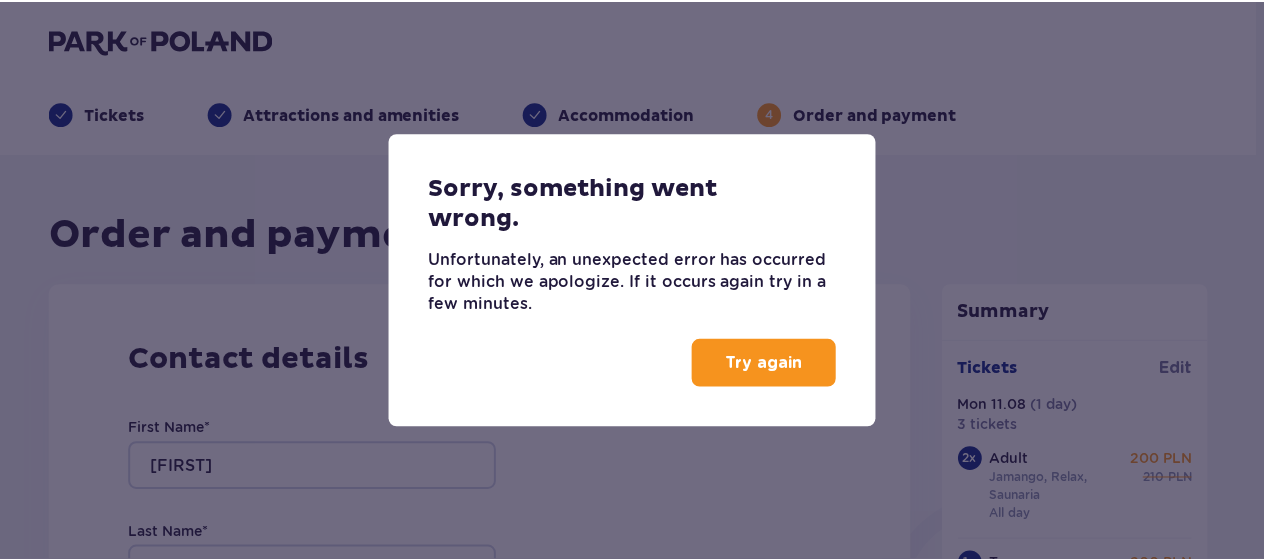 scroll, scrollTop: 0, scrollLeft: 0, axis: both 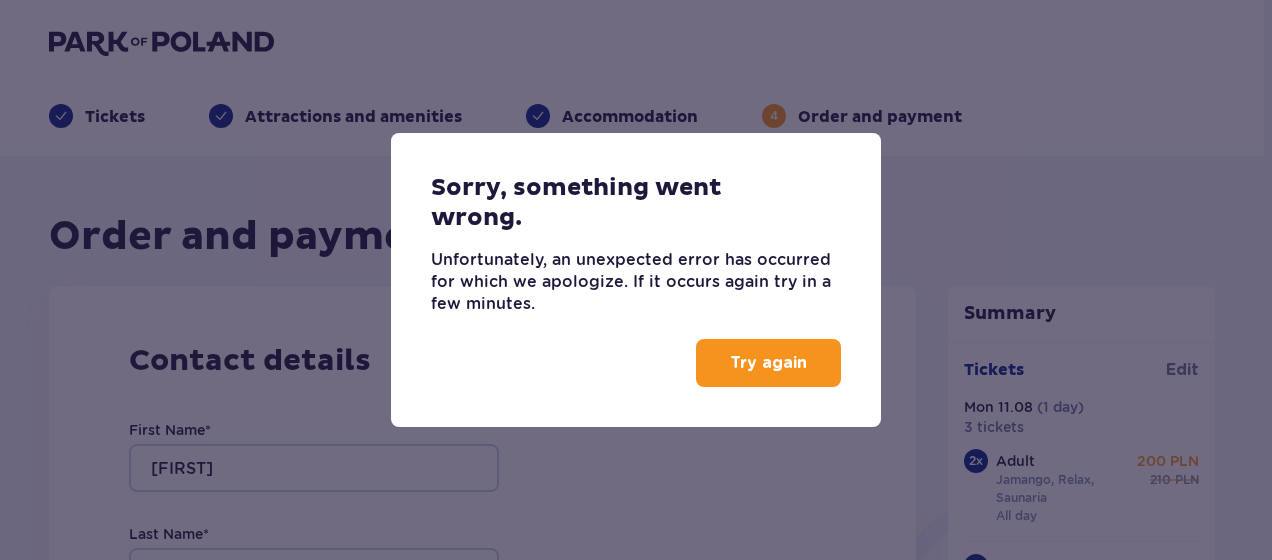 click on "Try again" at bounding box center (768, 363) 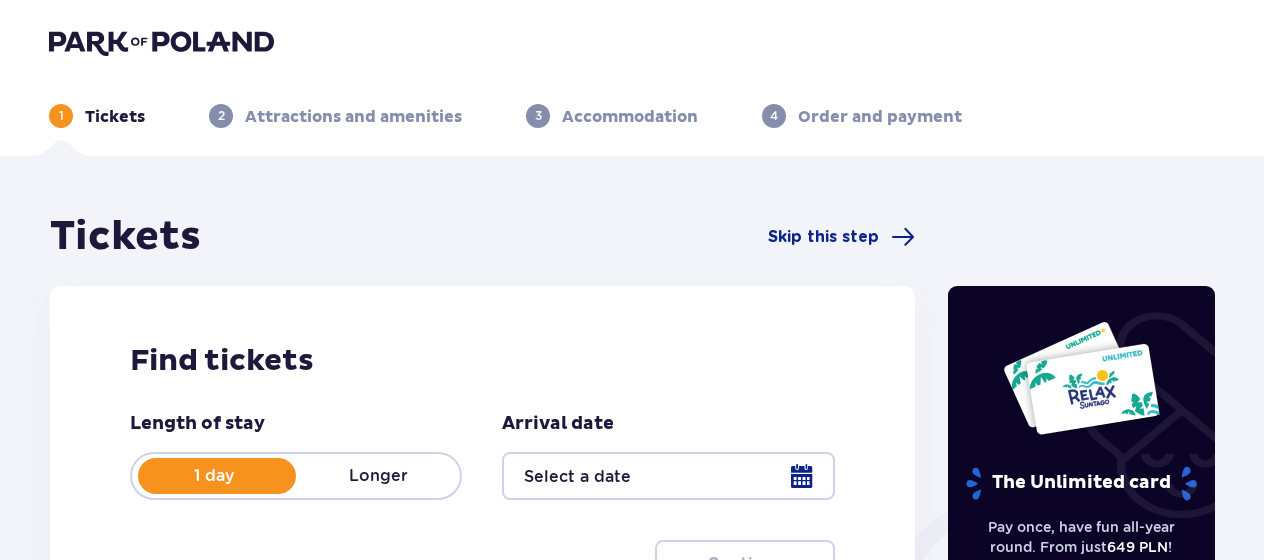 scroll, scrollTop: 100, scrollLeft: 0, axis: vertical 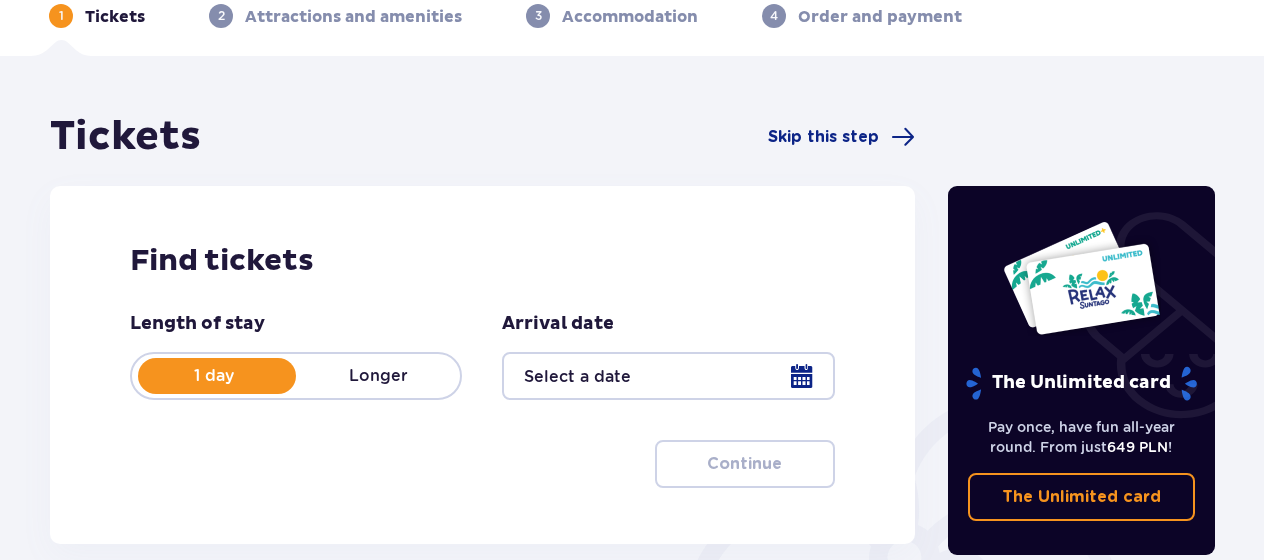 click at bounding box center (668, 376) 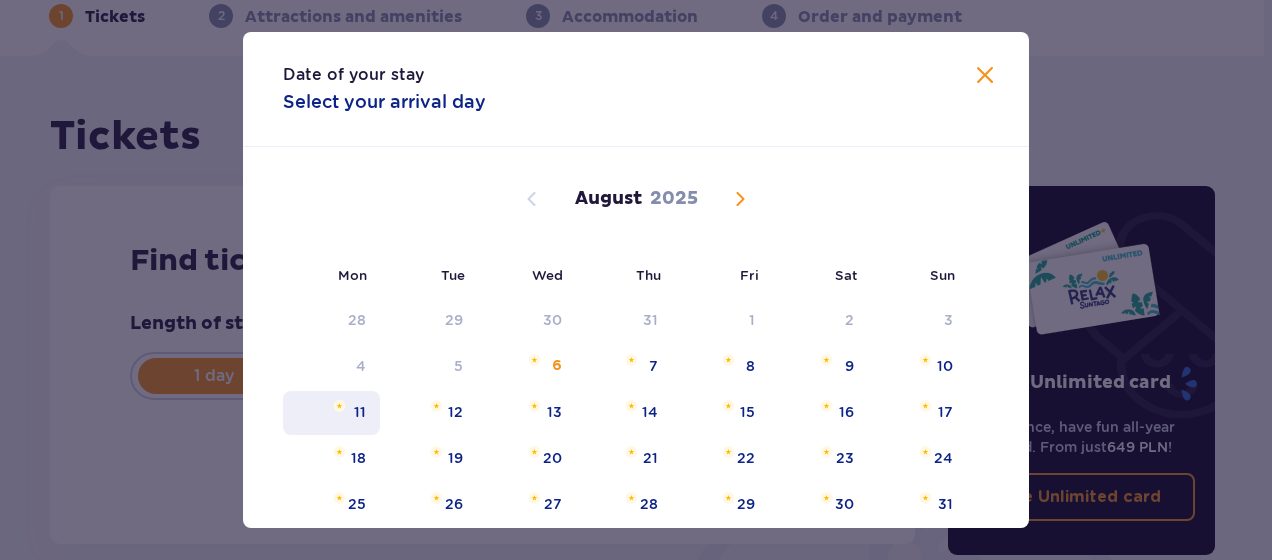 click at bounding box center [339, 406] 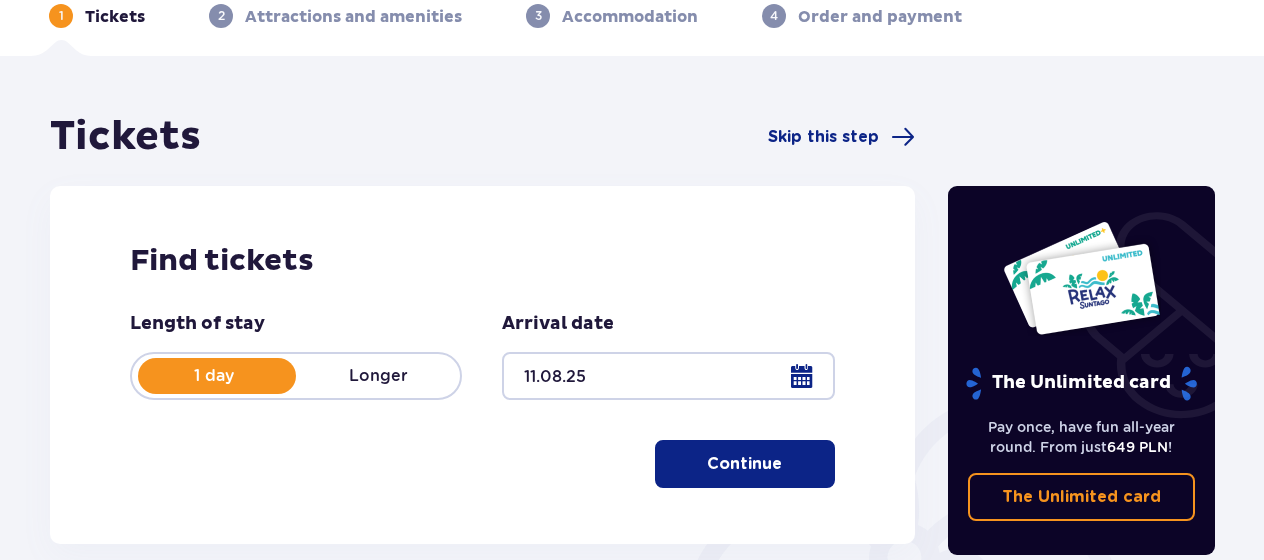 click on "Continue" at bounding box center (744, 464) 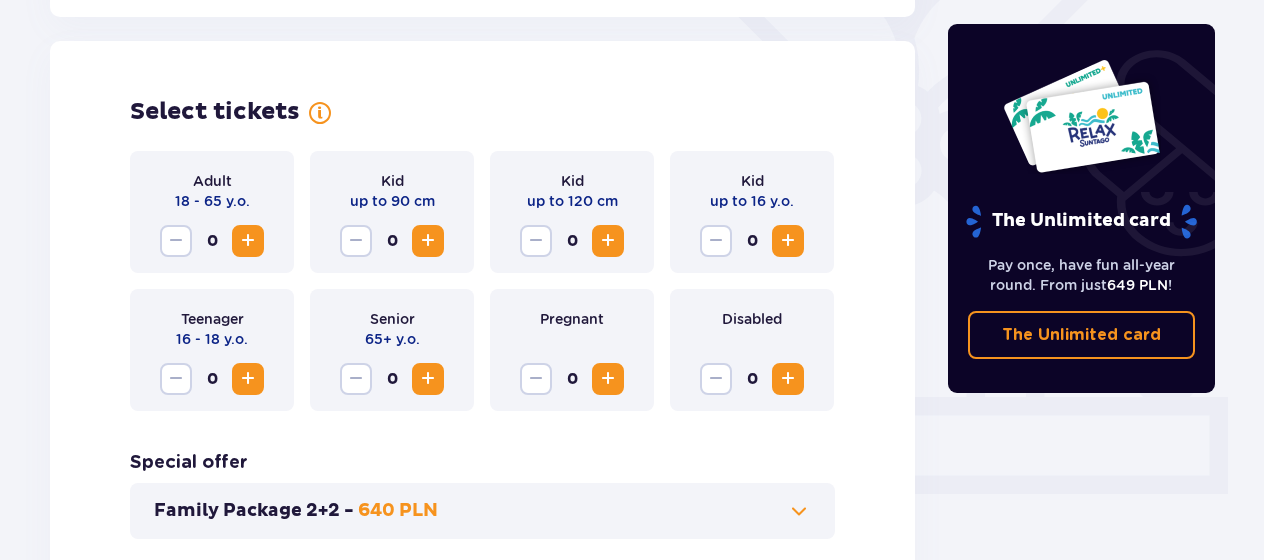 scroll, scrollTop: 556, scrollLeft: 0, axis: vertical 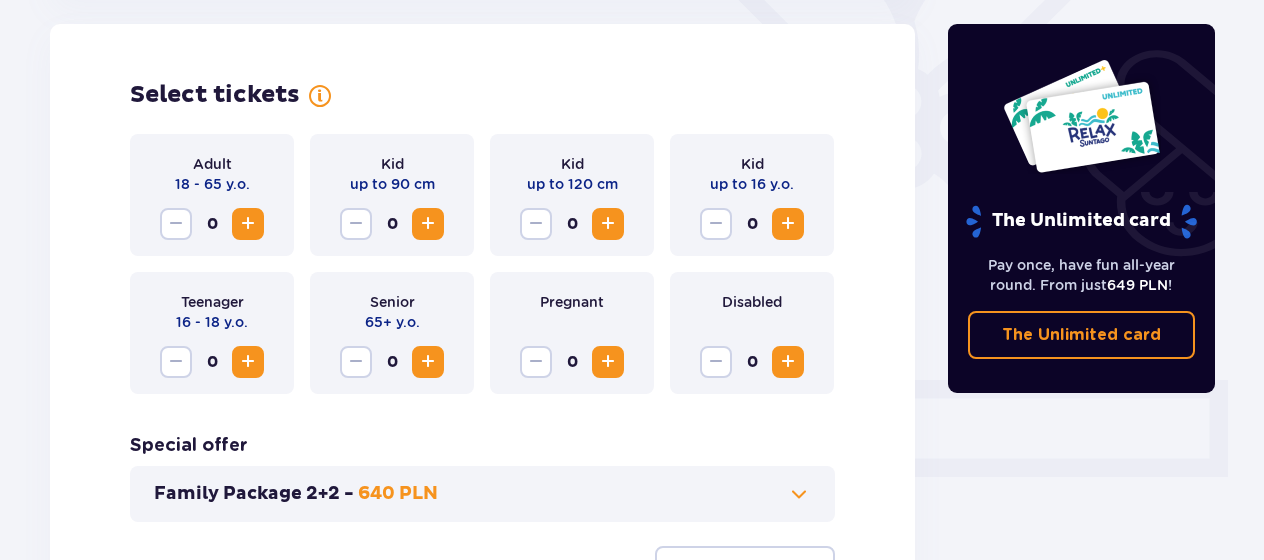 click at bounding box center (248, 224) 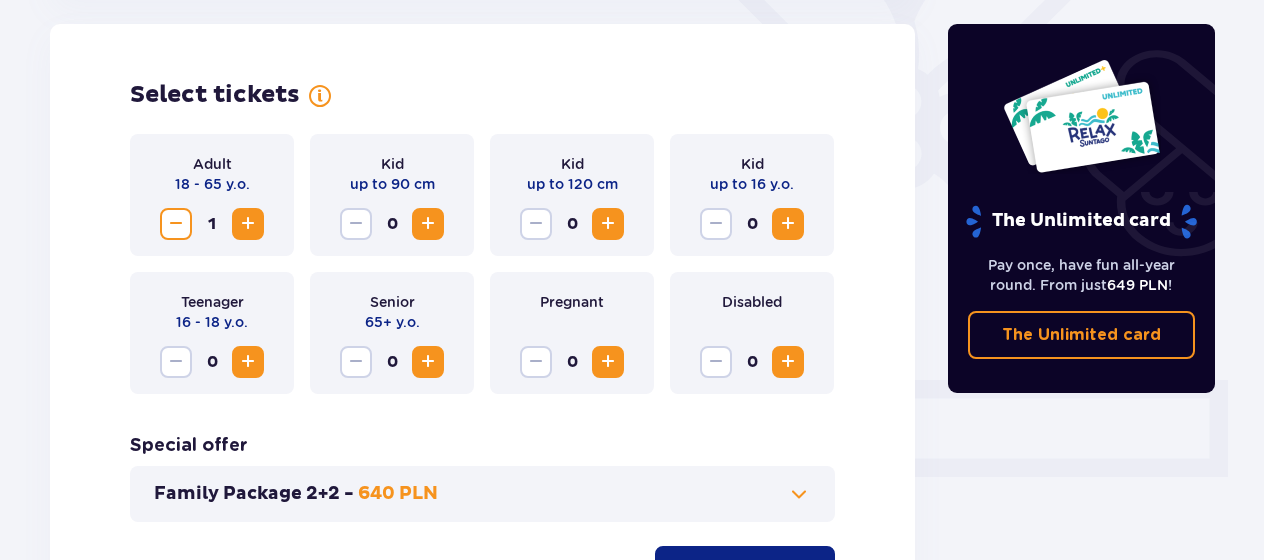 click at bounding box center [248, 224] 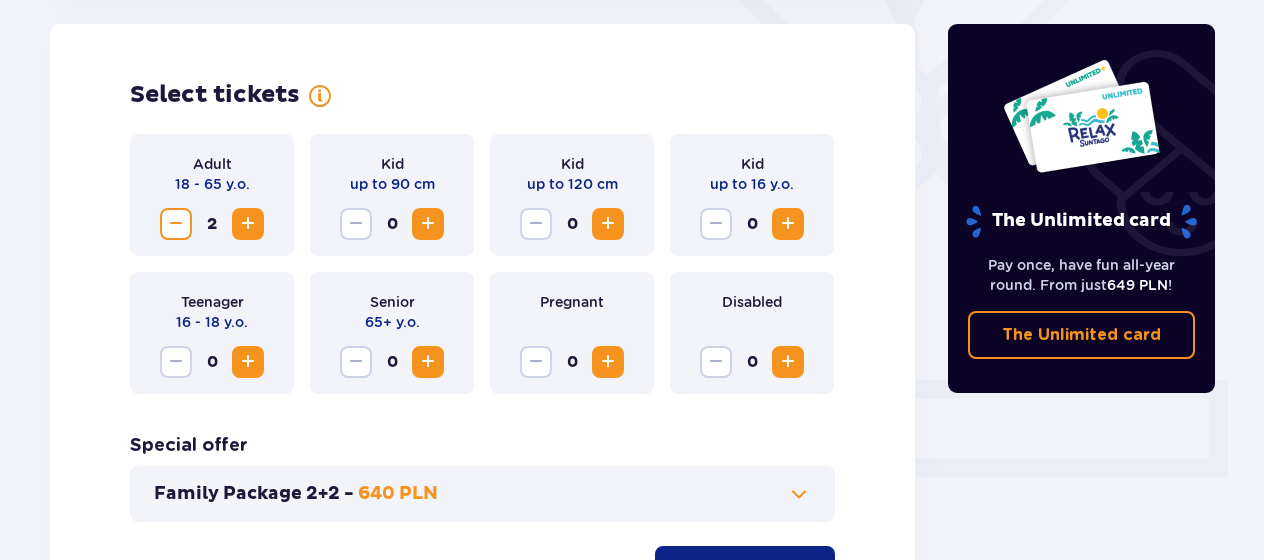 click at bounding box center [248, 362] 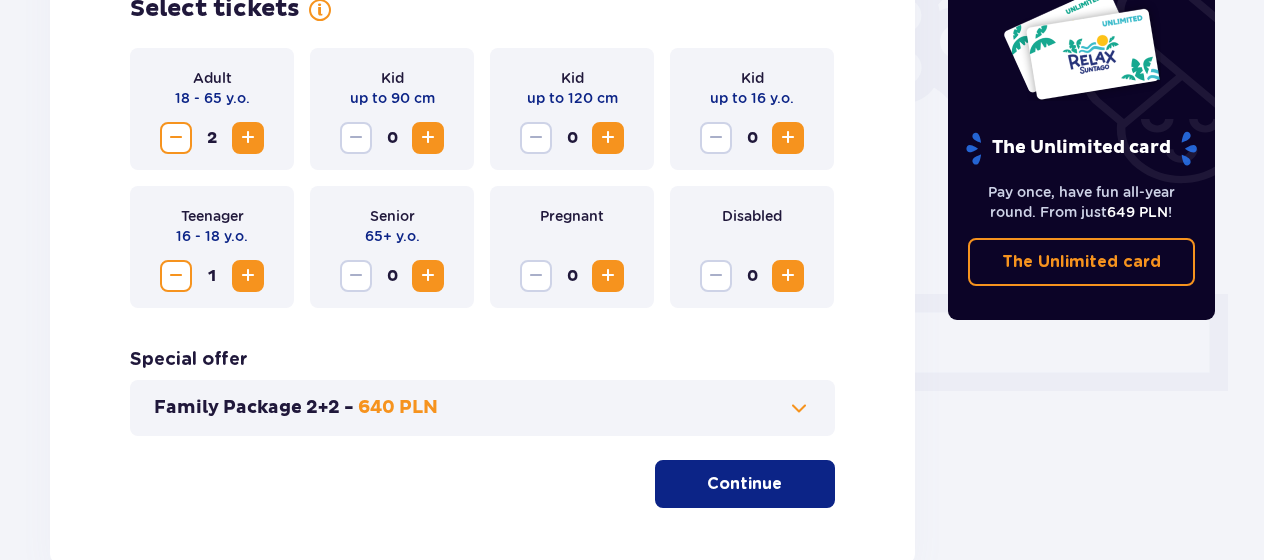 scroll, scrollTop: 756, scrollLeft: 0, axis: vertical 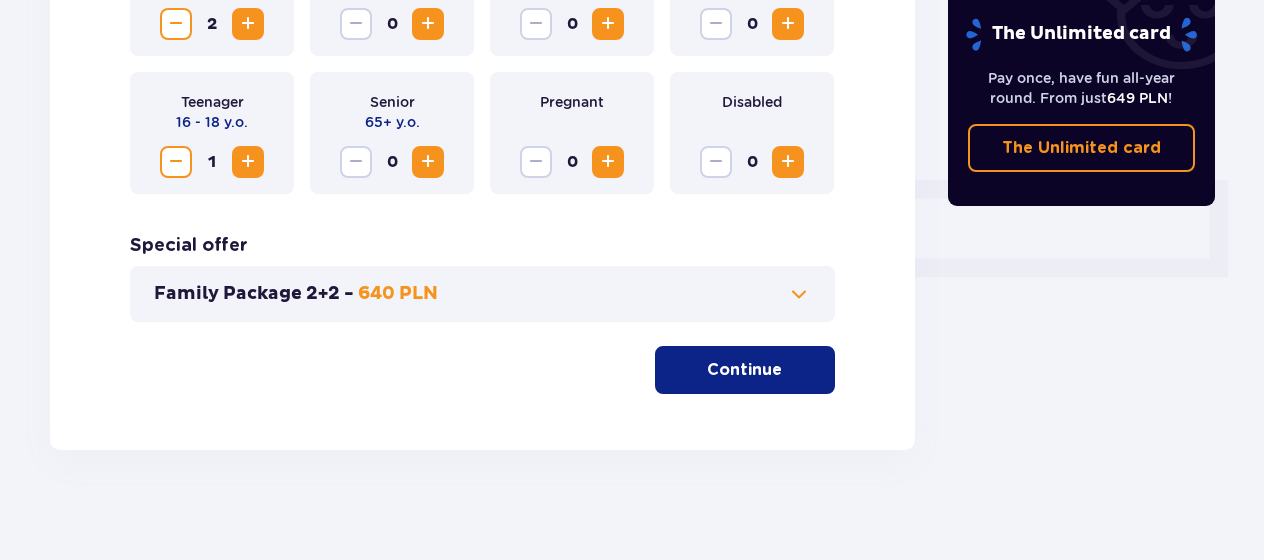 click on "Continue" at bounding box center (744, 370) 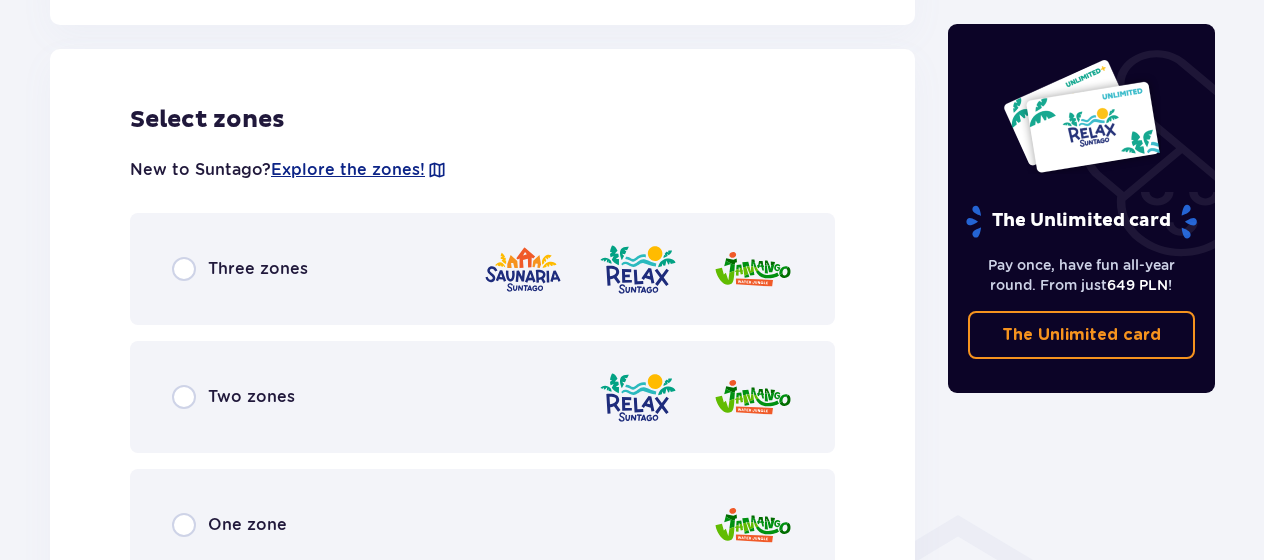 scroll, scrollTop: 1110, scrollLeft: 0, axis: vertical 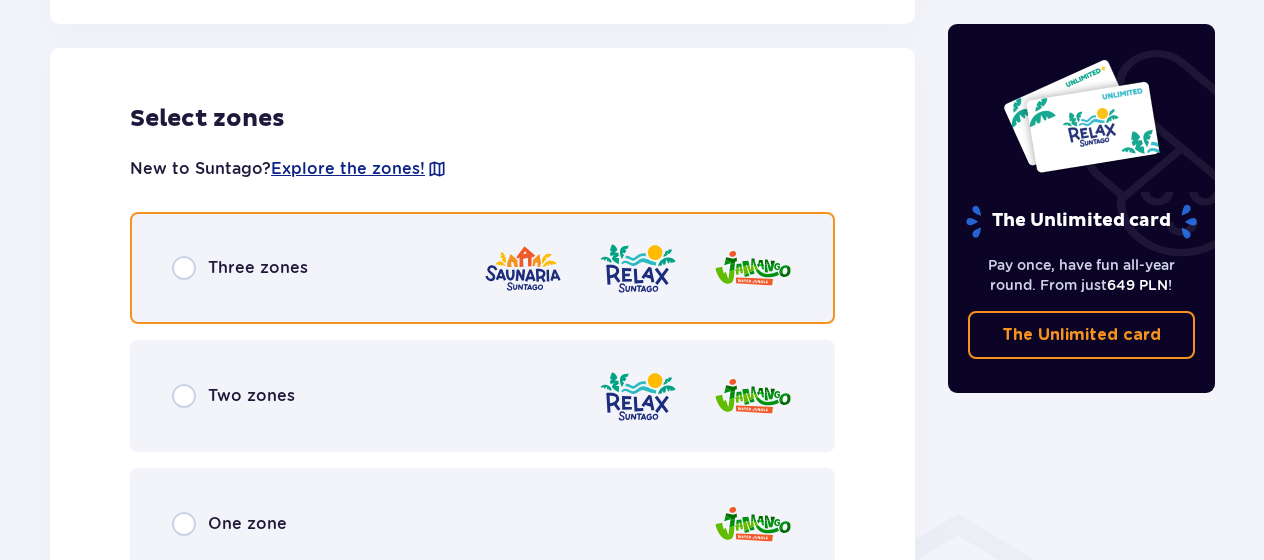 click at bounding box center [184, 268] 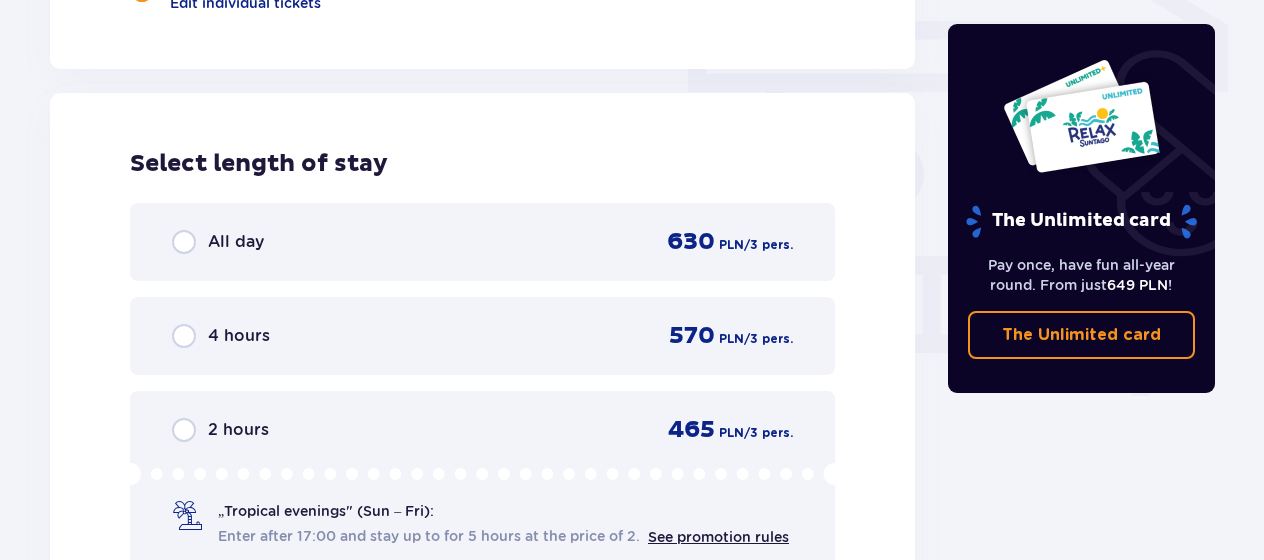 scroll, scrollTop: 1806, scrollLeft: 0, axis: vertical 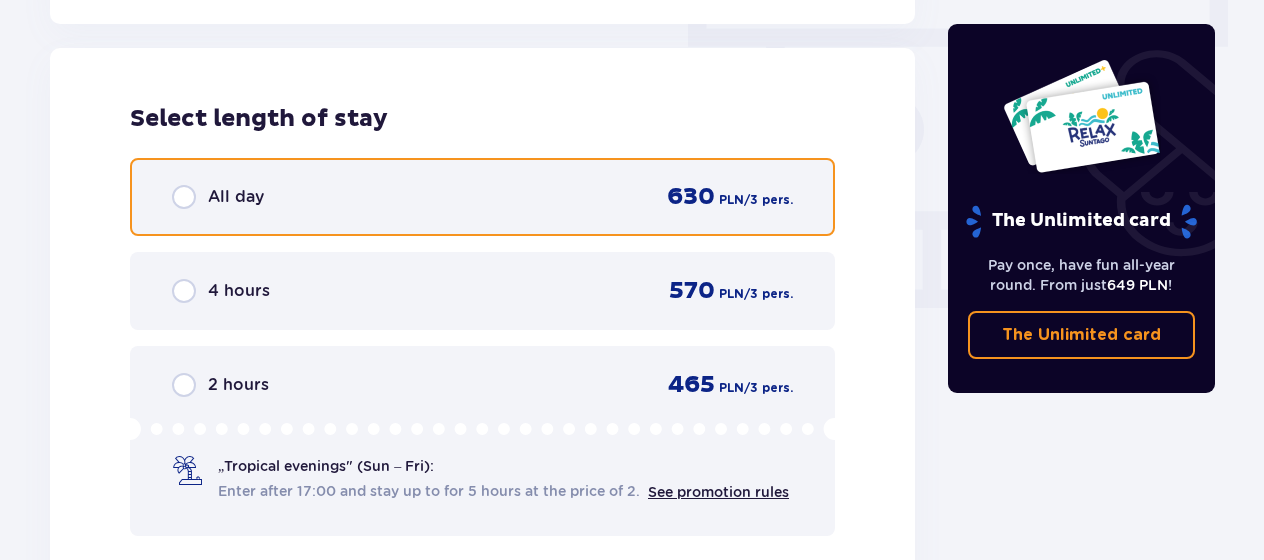 click at bounding box center [184, 197] 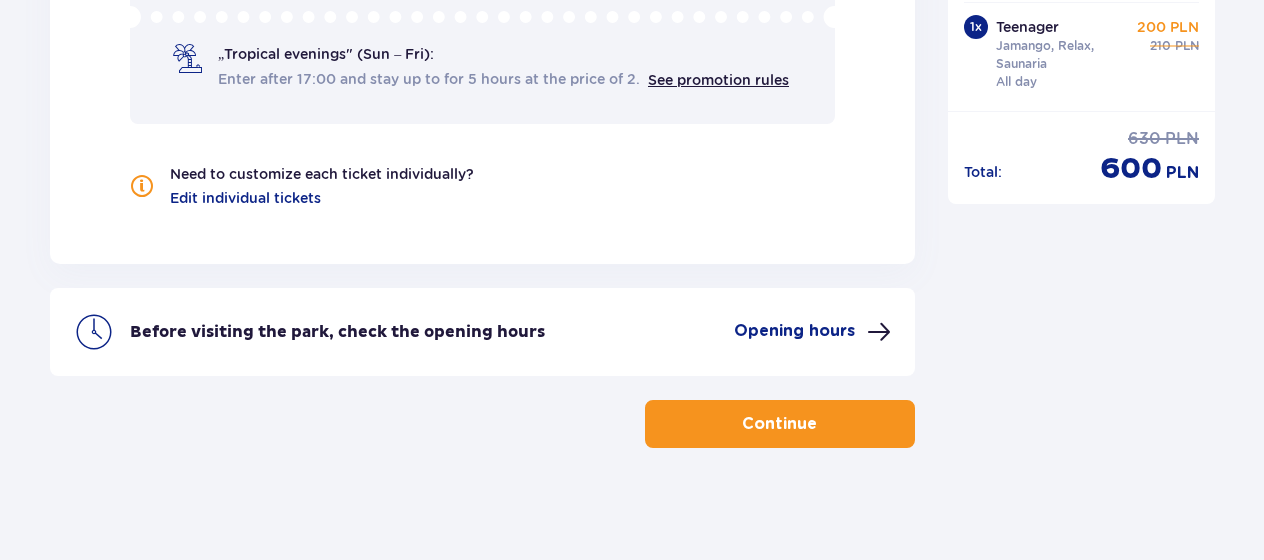 scroll, scrollTop: 2226, scrollLeft: 0, axis: vertical 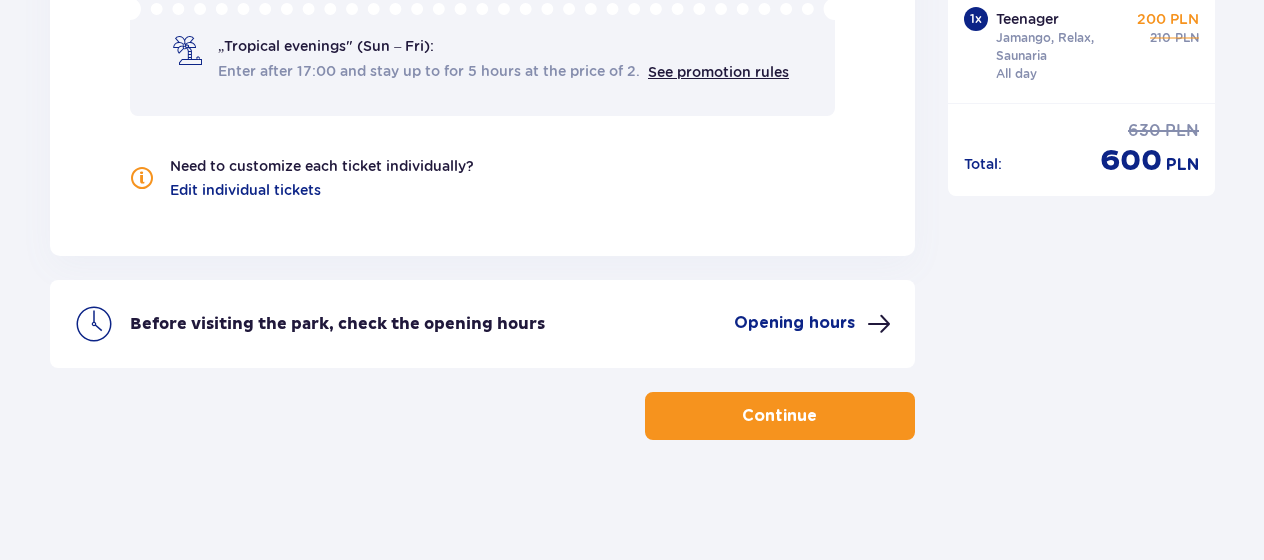 click at bounding box center [821, 416] 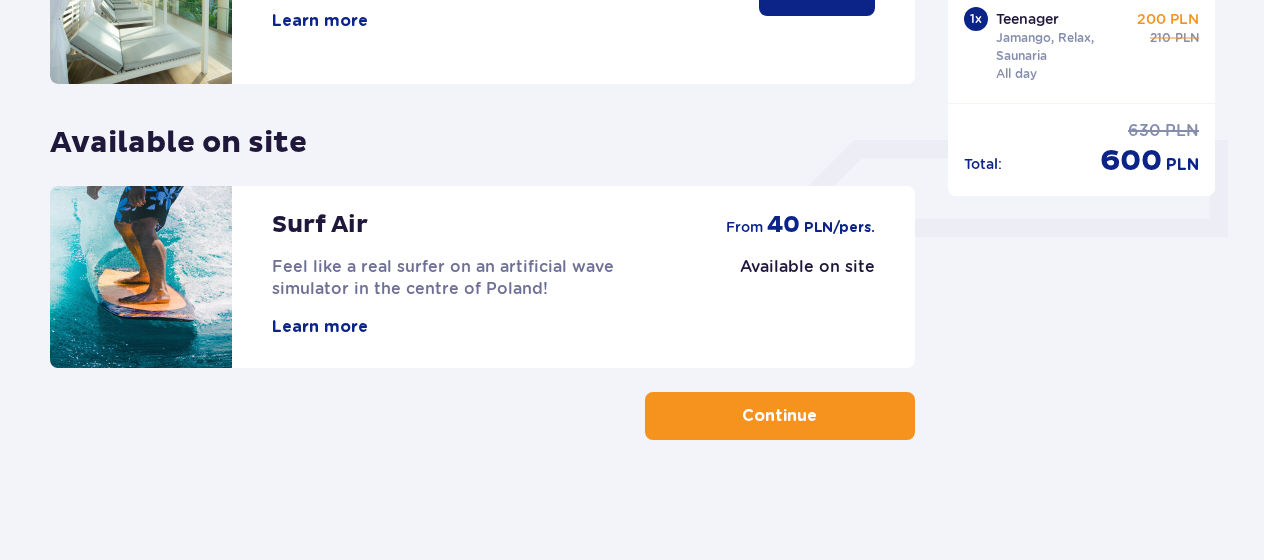 scroll, scrollTop: 0, scrollLeft: 0, axis: both 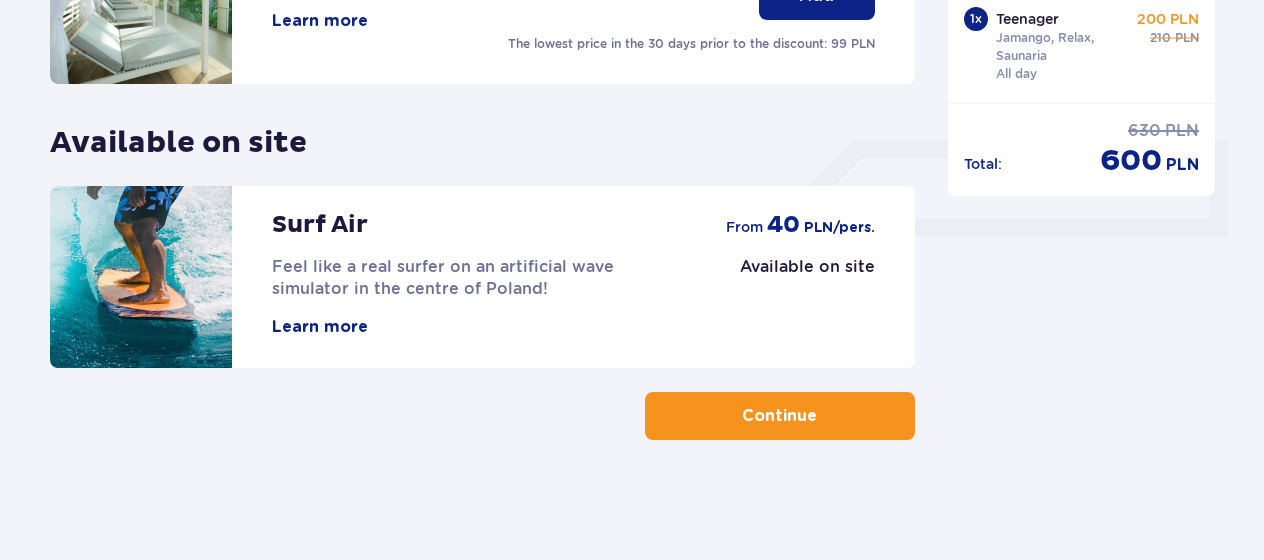 click on "Continue" at bounding box center [780, 416] 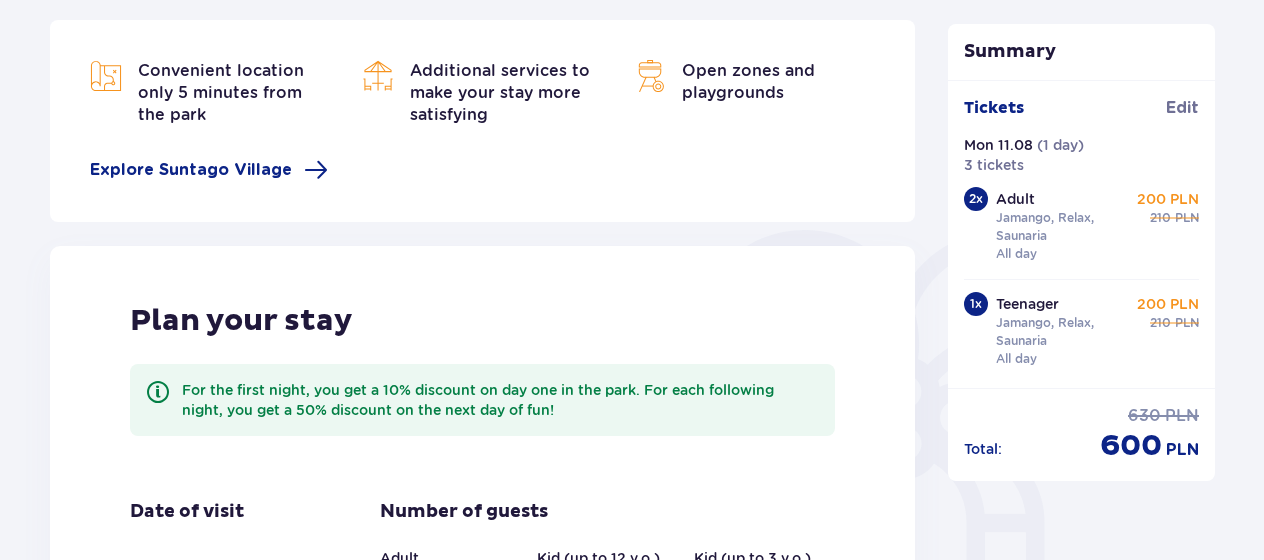 scroll, scrollTop: 600, scrollLeft: 0, axis: vertical 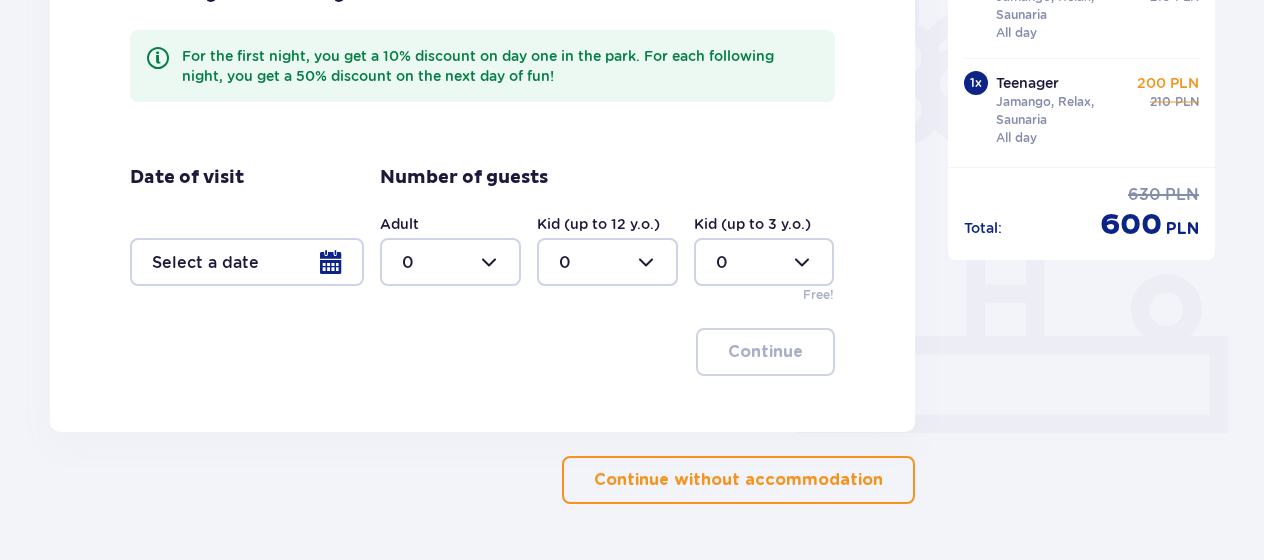 click on "Continue without accommodation" at bounding box center [738, 480] 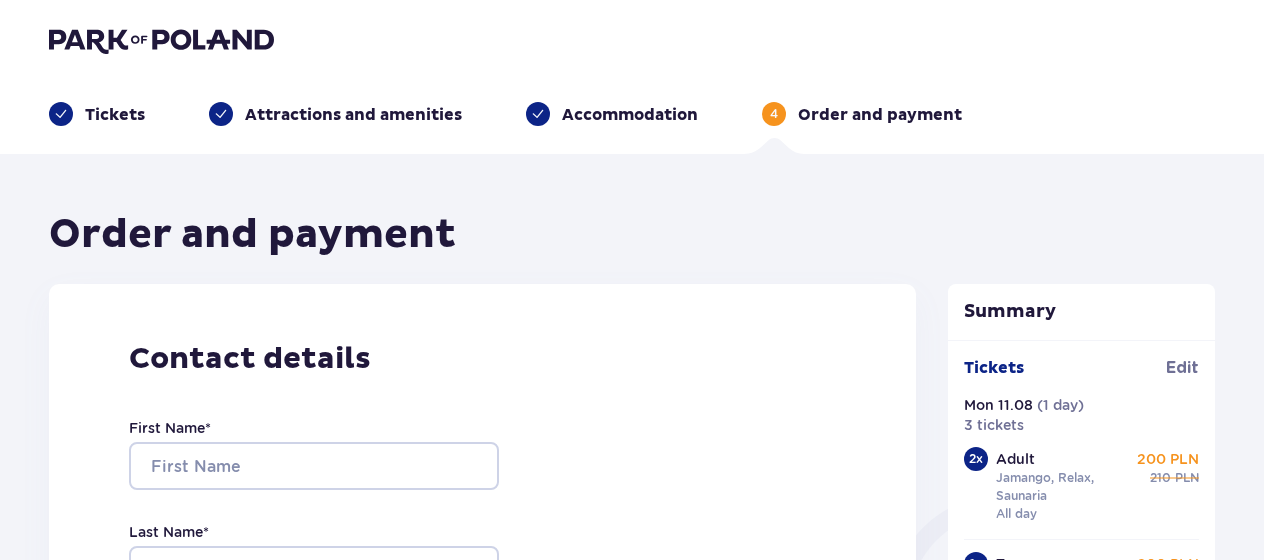 scroll, scrollTop: 0, scrollLeft: 0, axis: both 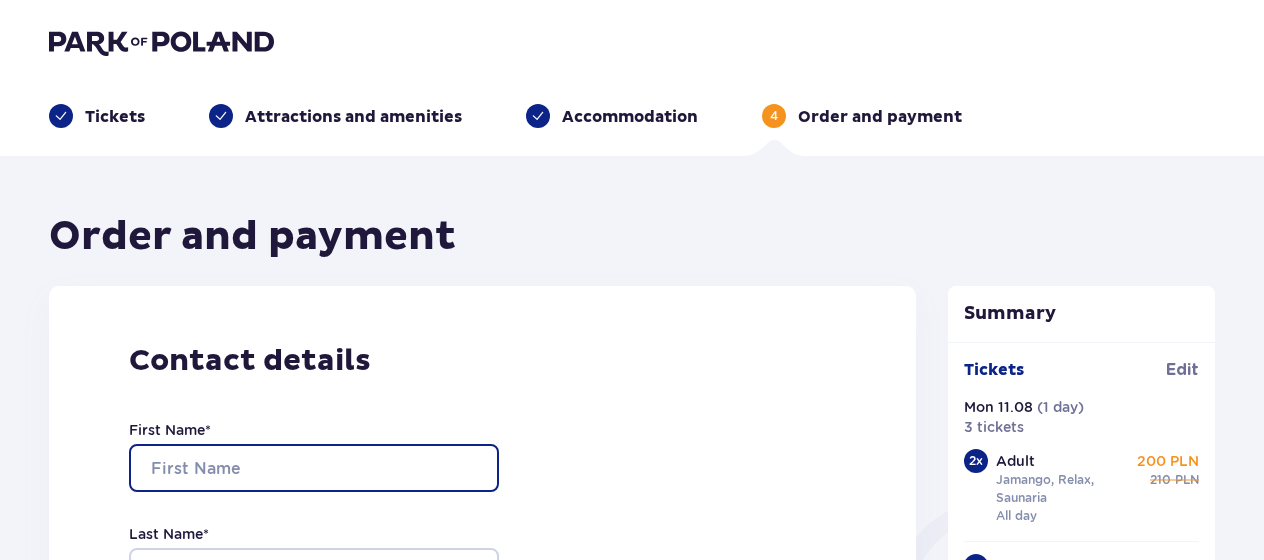 click on "First Name *" at bounding box center [314, 468] 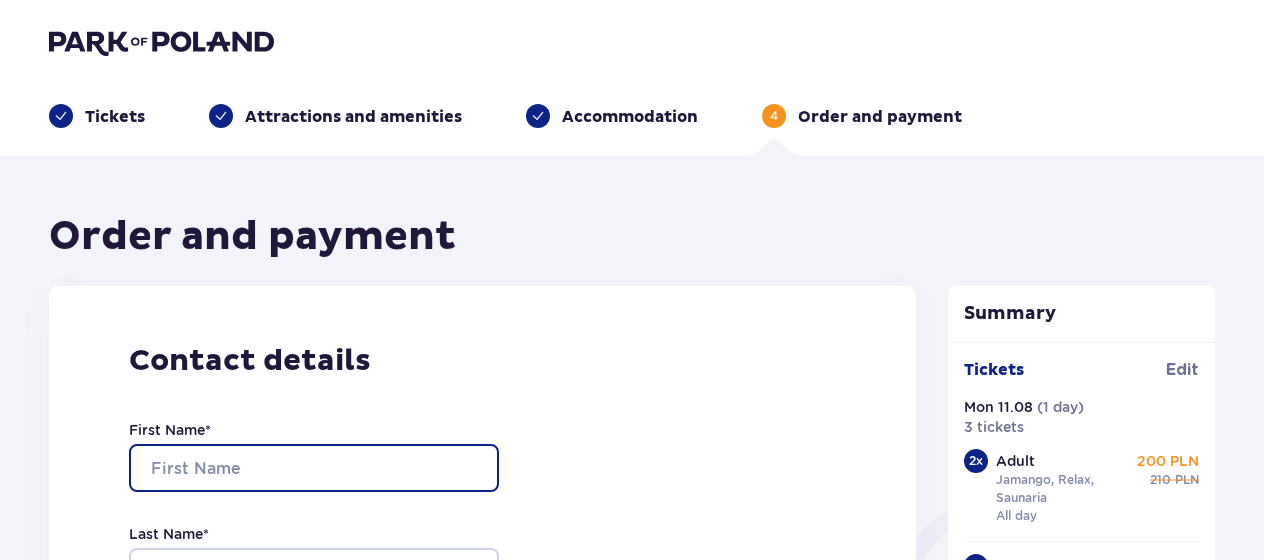 type on "[FIRST]" 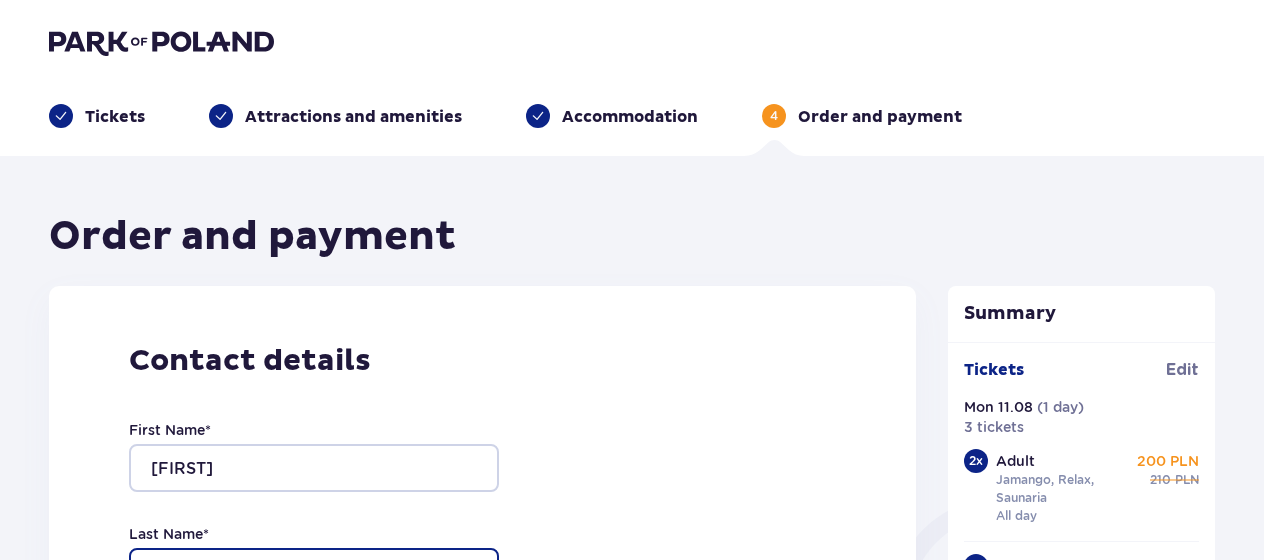 type on "Krivans" 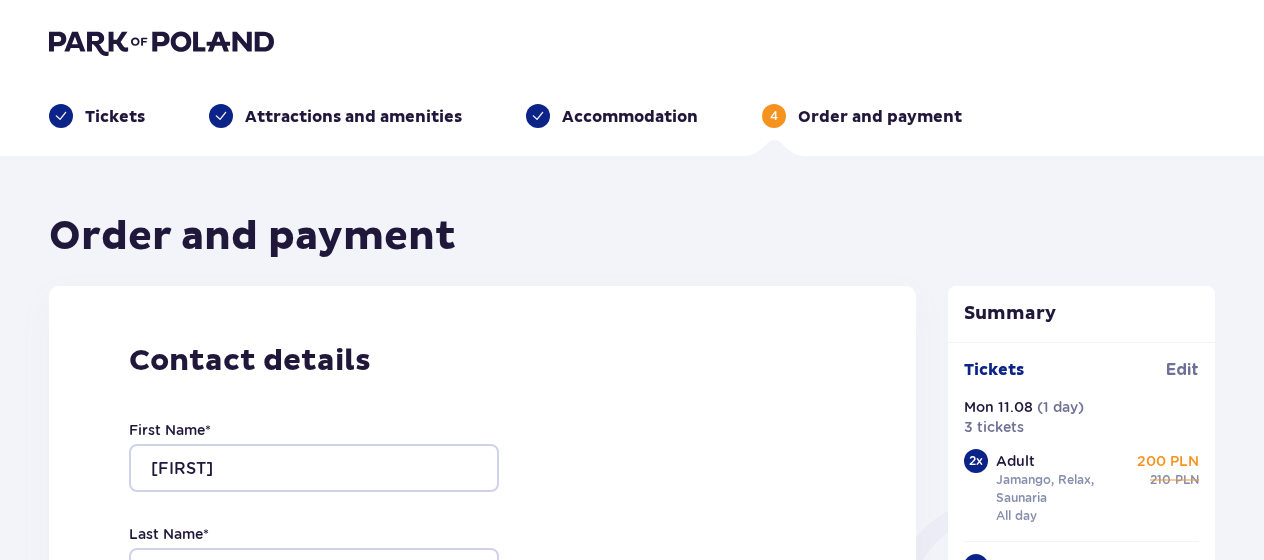 type on "[EMAIL]" 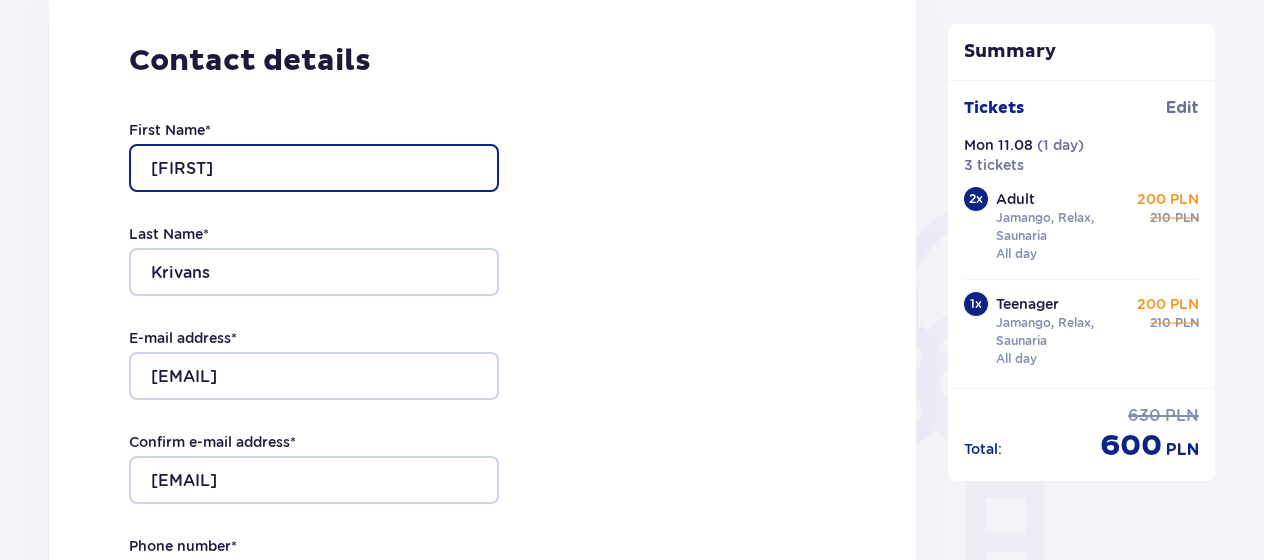 scroll, scrollTop: 600, scrollLeft: 0, axis: vertical 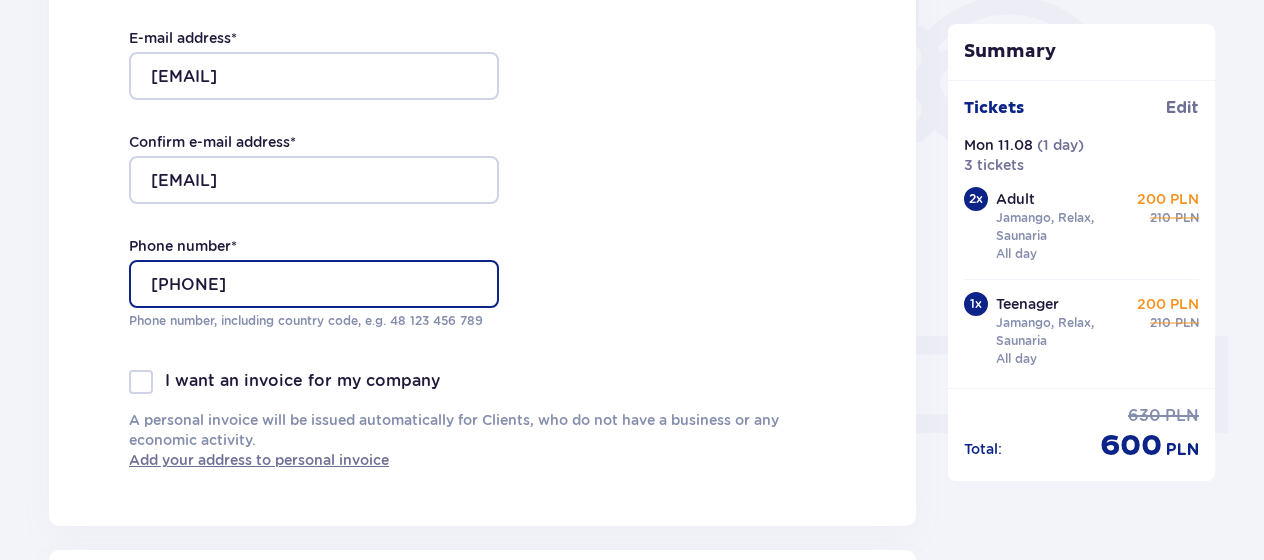 click on "[PHONE]" at bounding box center (314, 284) 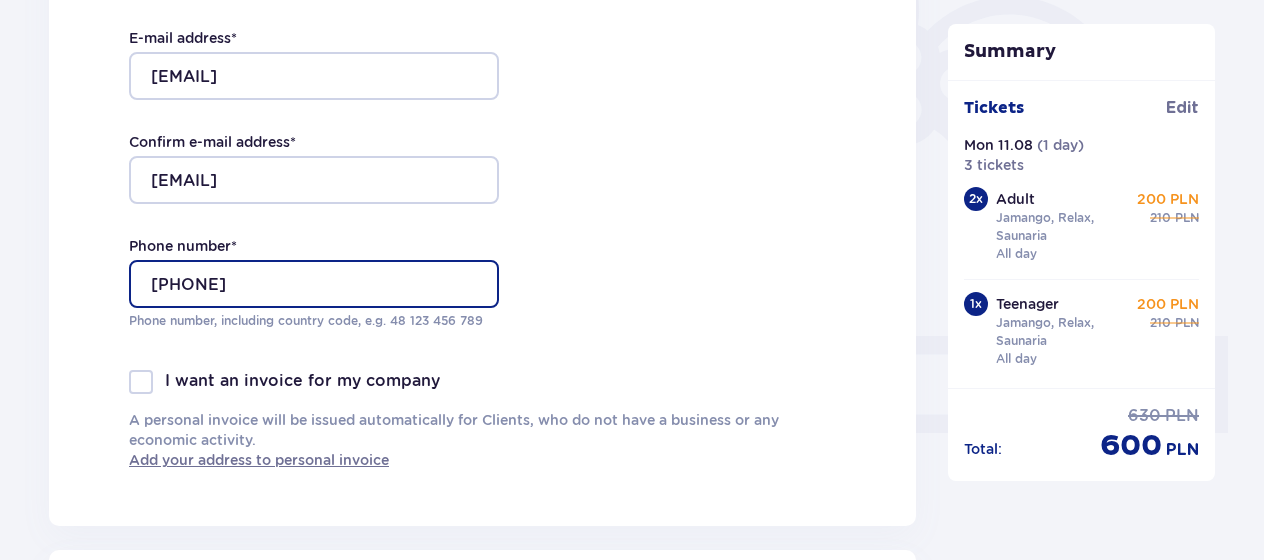 type on "[PHONE]" 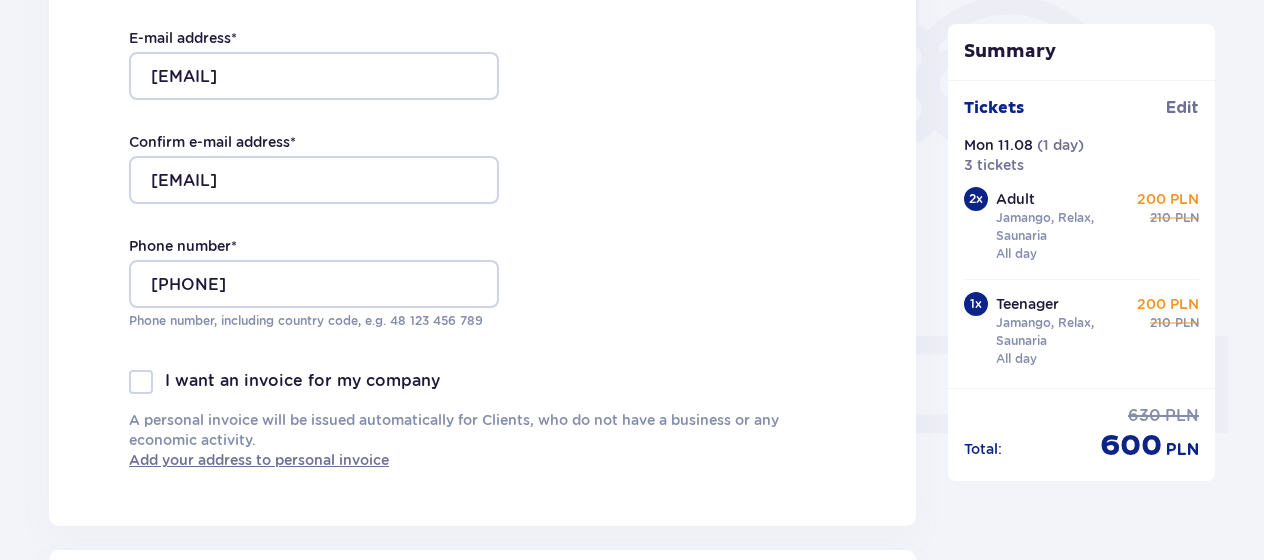 click on "Contact details First Name * [FIRST] Last Name * [LAST] E-mail address * [EMAIL] Confirm e-mail address * [EMAIL] Phone number * [PHONE] Phone number, including country code, e.g. 48 ​123 ​456 ​789 I want an invoice for my company A personal invoice will be issued automatically for Clients, who do not have a business or any economic activity. Add your address to personal invoice" at bounding box center [482, 106] 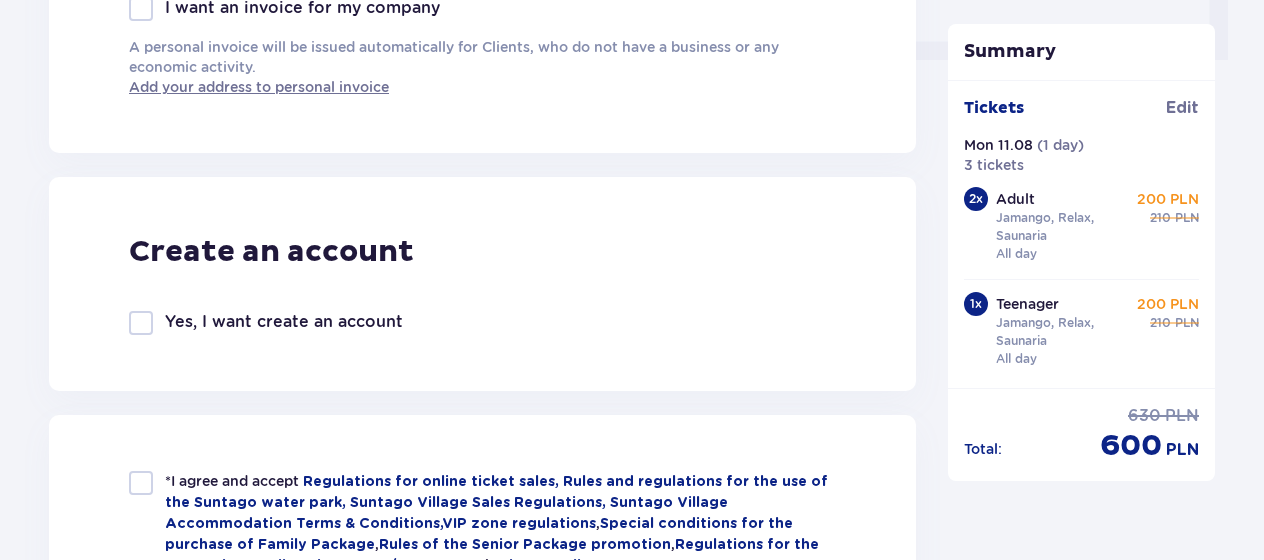 scroll, scrollTop: 1200, scrollLeft: 0, axis: vertical 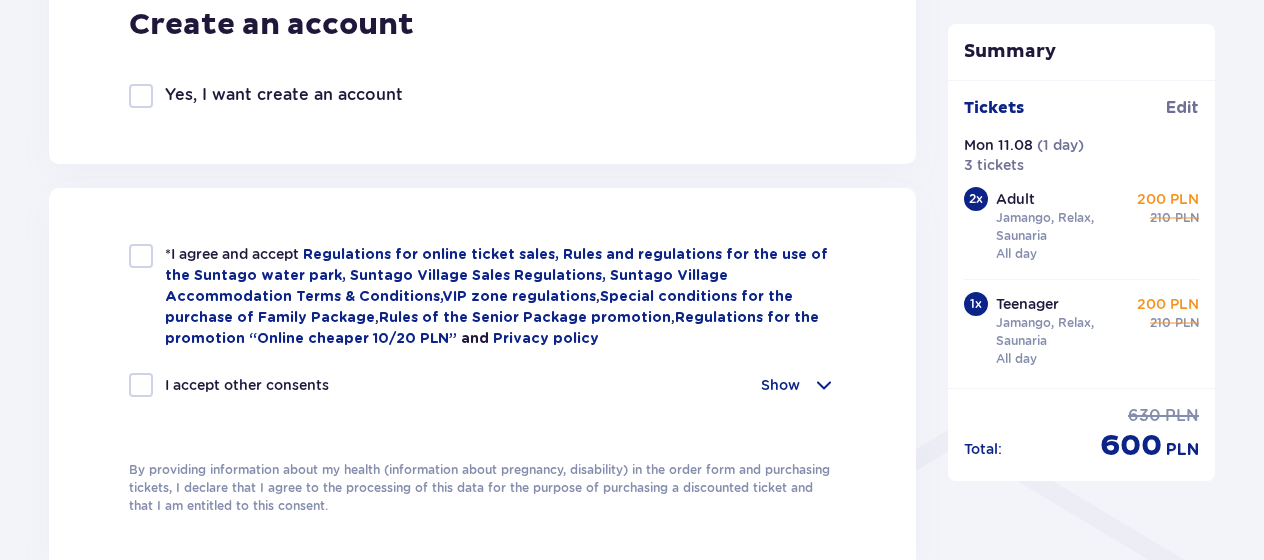 click on "*I agree and accept   Regulations for online ticket sales,   Rules and regulations for the use of the Suntago water park,   Suntago Village Sales Regulations,   Suntago Village Accommodation Terms & Conditions ,  VIP zone regulations ,  Special conditions for the purchase of Family Package ,  Rules of the Senior Package promotion ,  Regulations for the promotion “Online cheaper 10/20 PLN”   and   Privacy policy I accept other consents Show I want to receive from Global Parks Poland Sp. z o. o. with registered seat at ul. Fosa 41/11, [POSTAL_CODE] [CITY], its offers in electronic form, so for this purpose I agree to the processing of my personal data by this company. I want to receive from Global Parks Poland Sp. z o. o. its offers via phone calls, so for this purpose I agree to the processing of my personal data by this company. I want to receive from Moyome Sp. z o. o. its offers via phone calls, so for this purpose I agree to the processing of my personal data by this company." at bounding box center (482, 379) 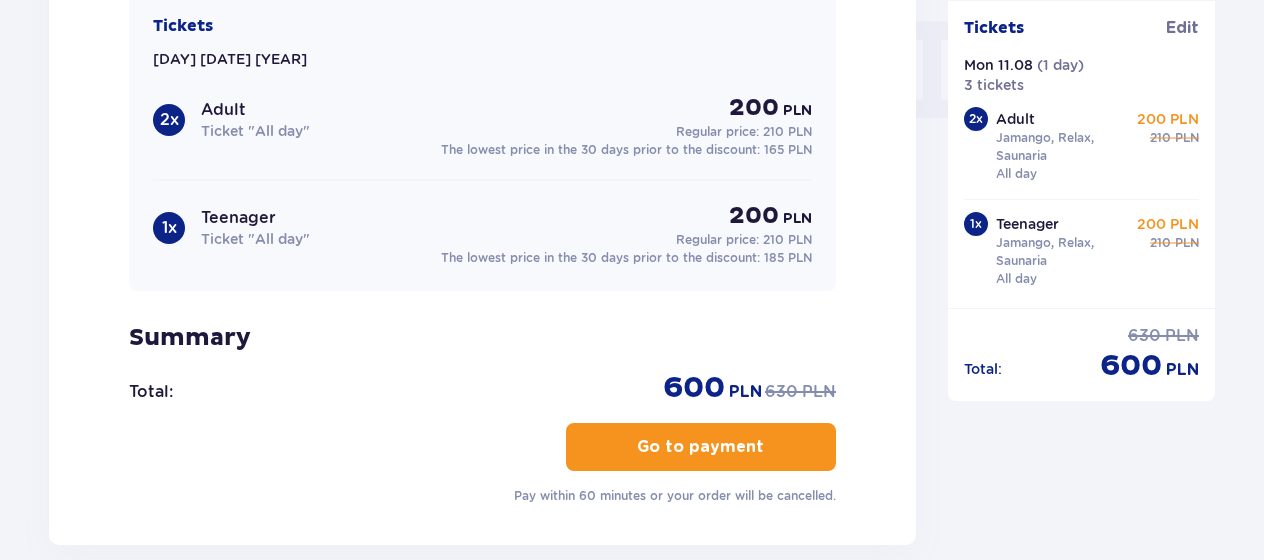 scroll, scrollTop: 2196, scrollLeft: 0, axis: vertical 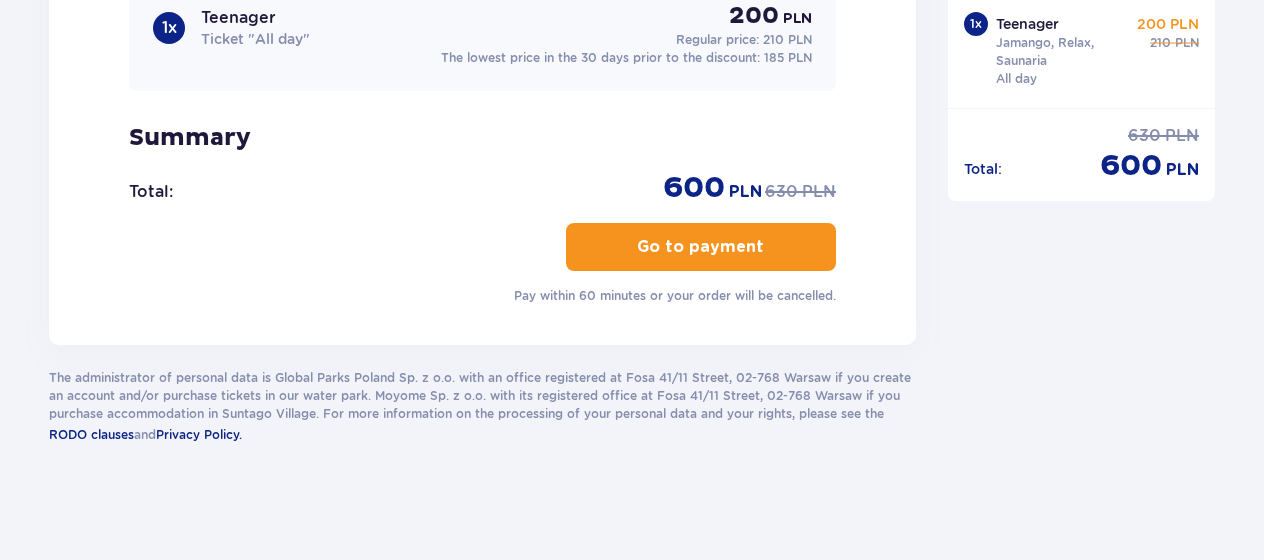 click on "Go to payment" at bounding box center [700, 247] 